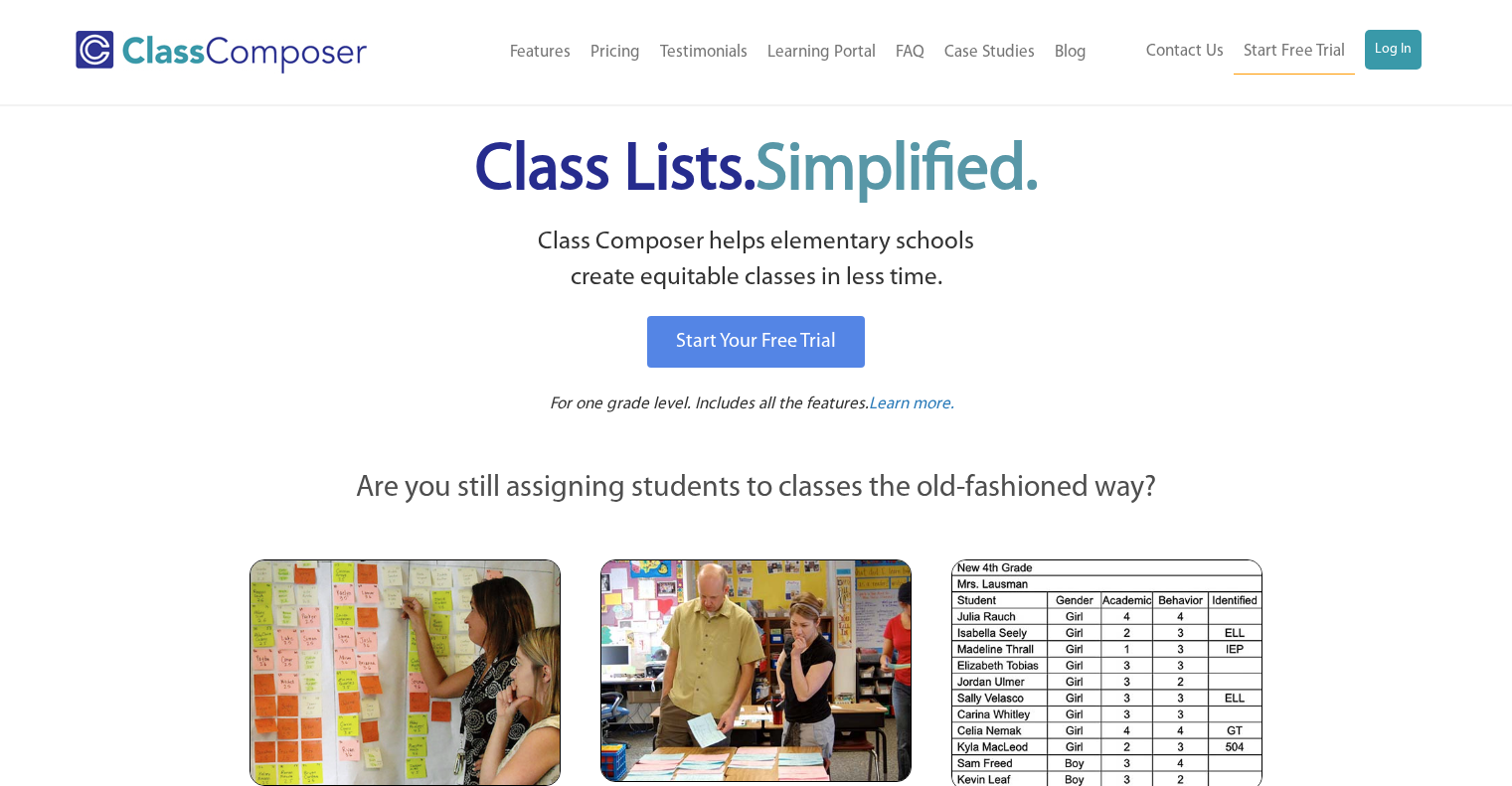 scroll, scrollTop: 0, scrollLeft: 0, axis: both 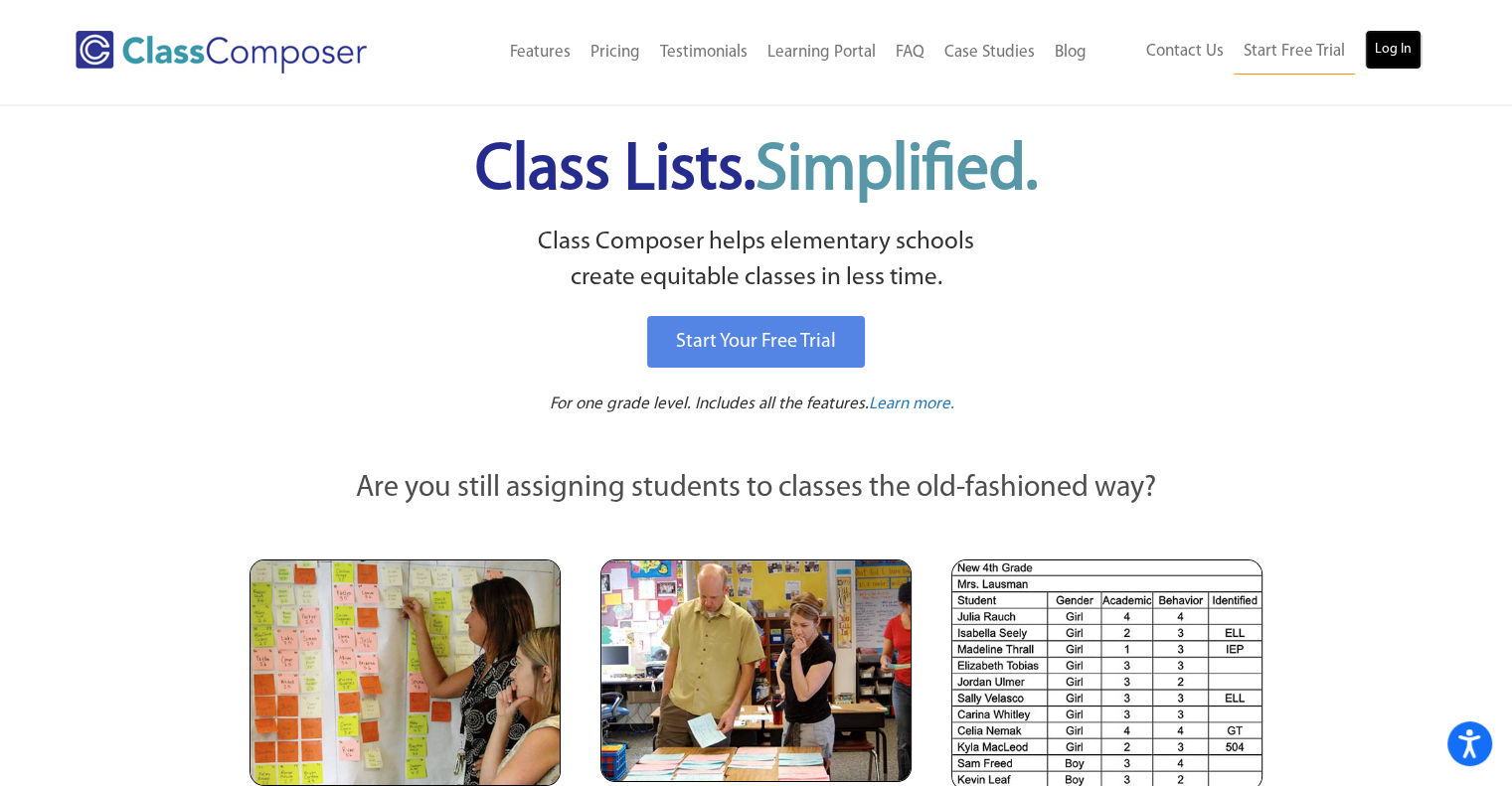 click on "Log In" at bounding box center (1393, 50) 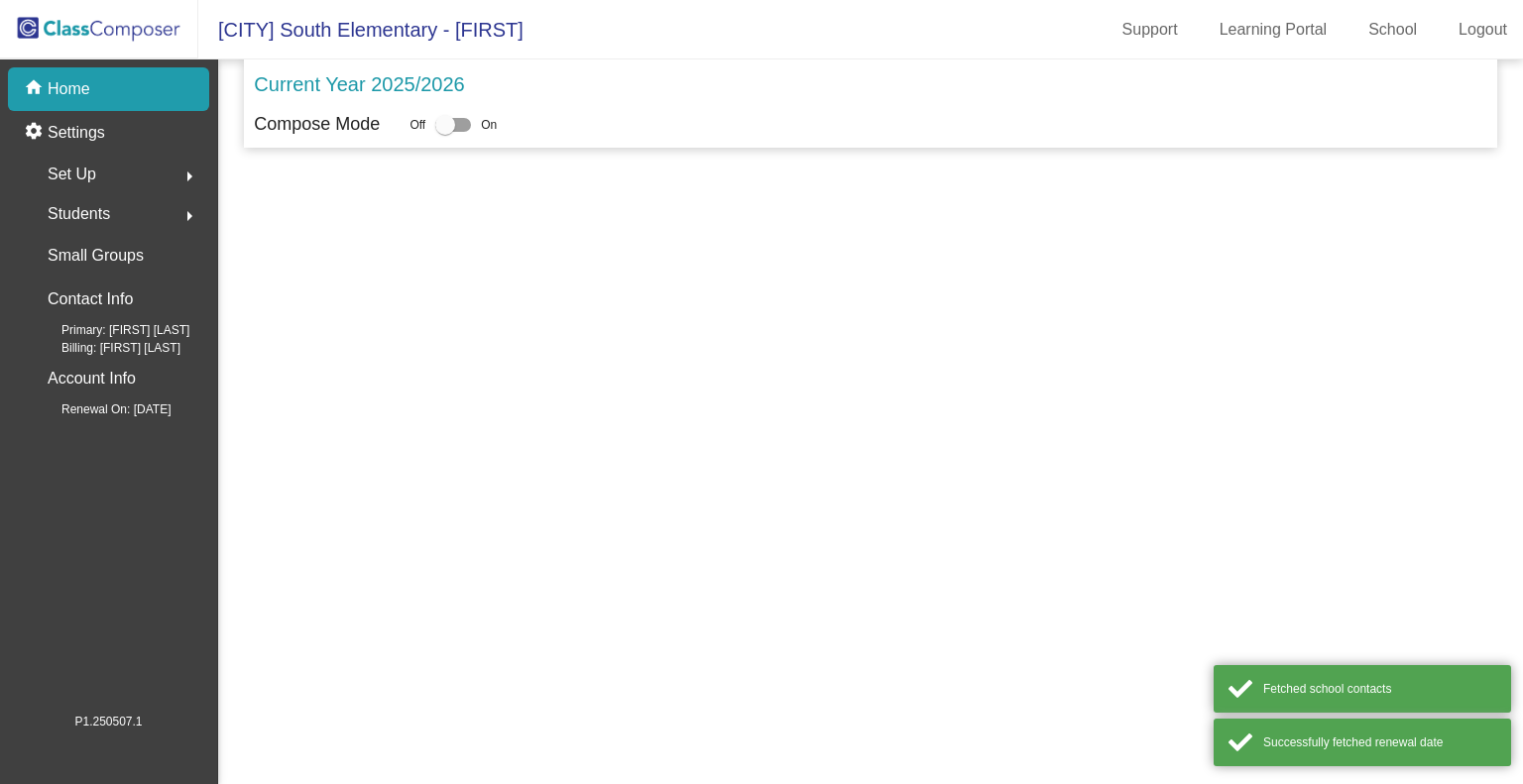 scroll, scrollTop: 0, scrollLeft: 0, axis: both 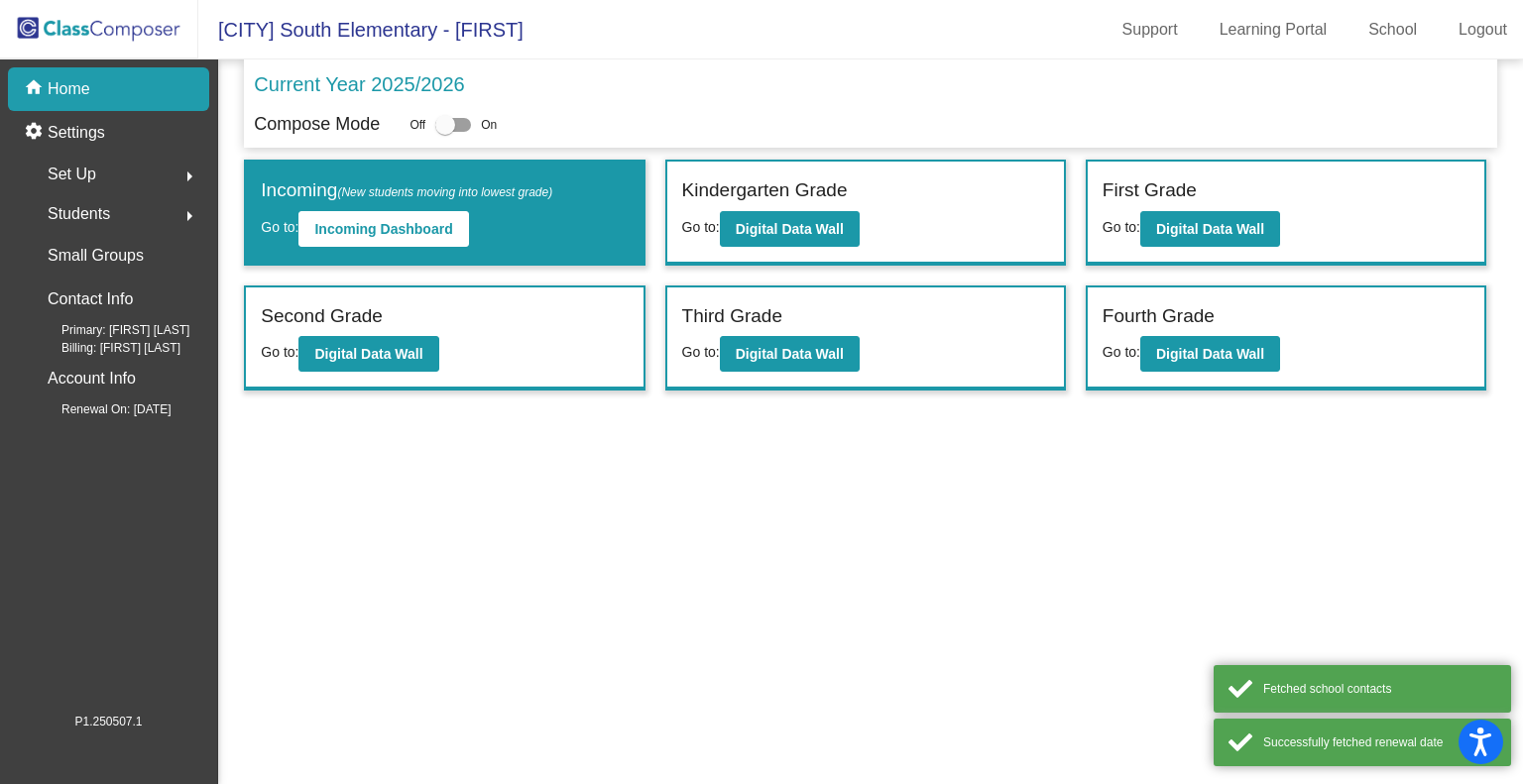 click on "Second Grade" 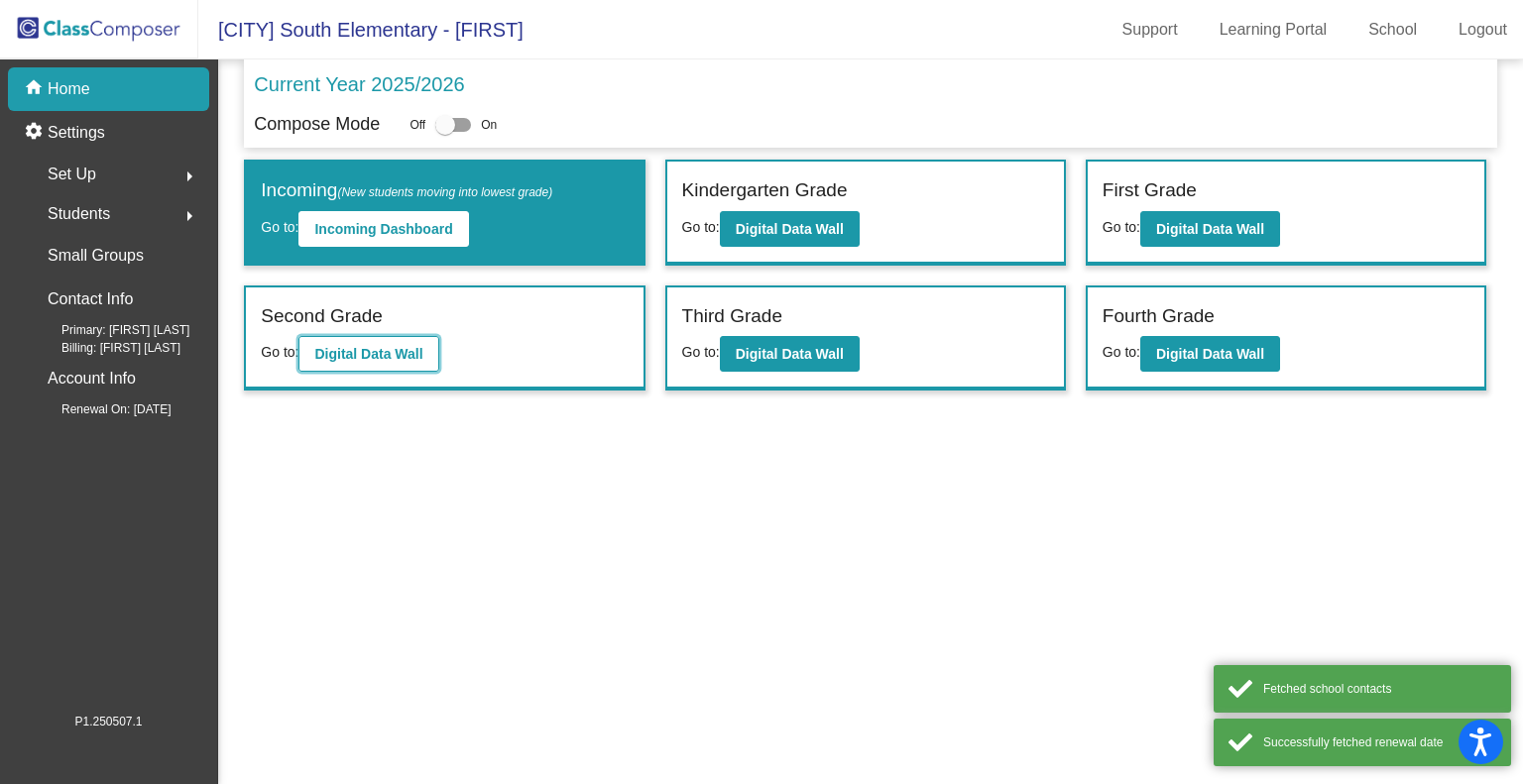 click on "Digital Data Wall" 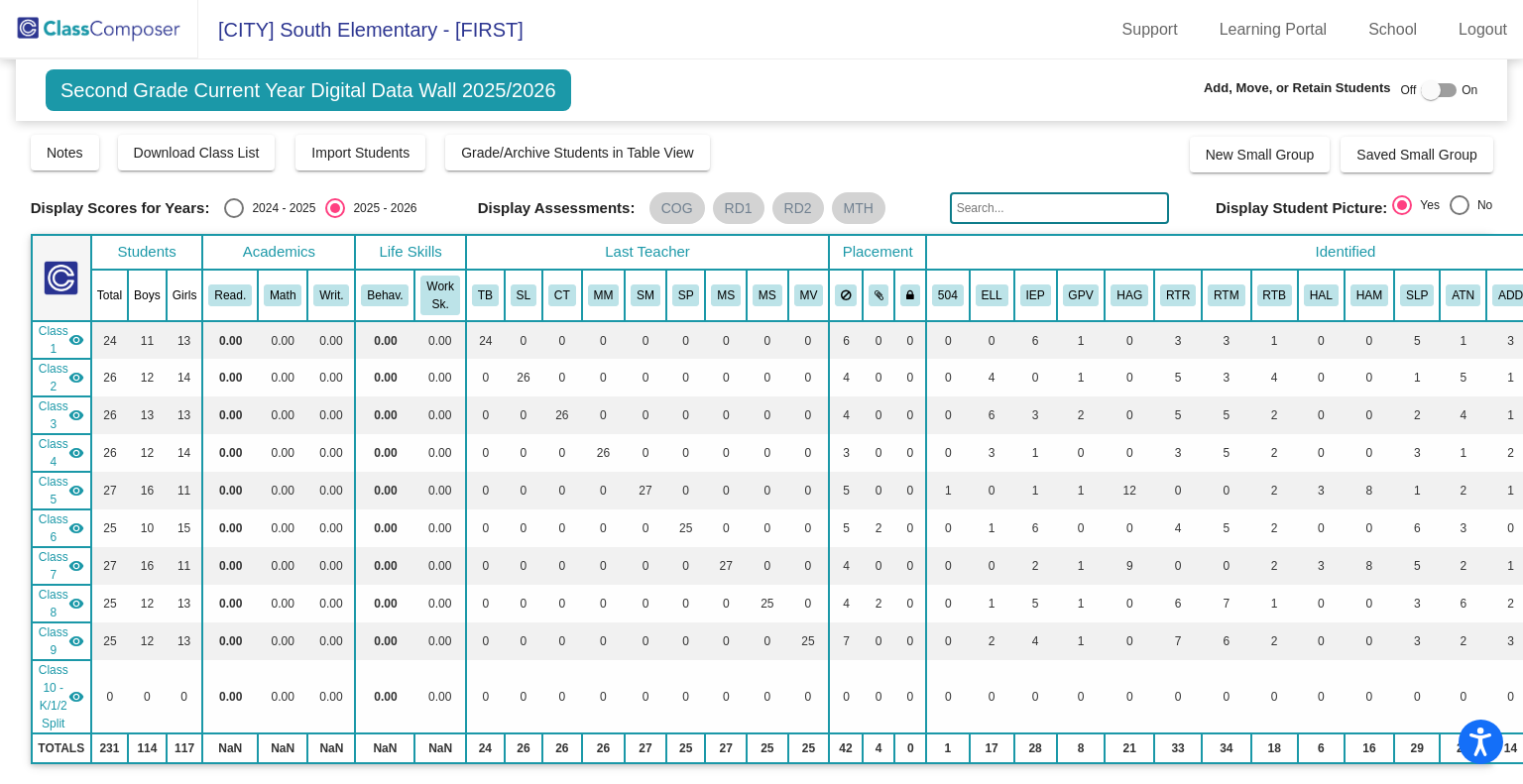 click 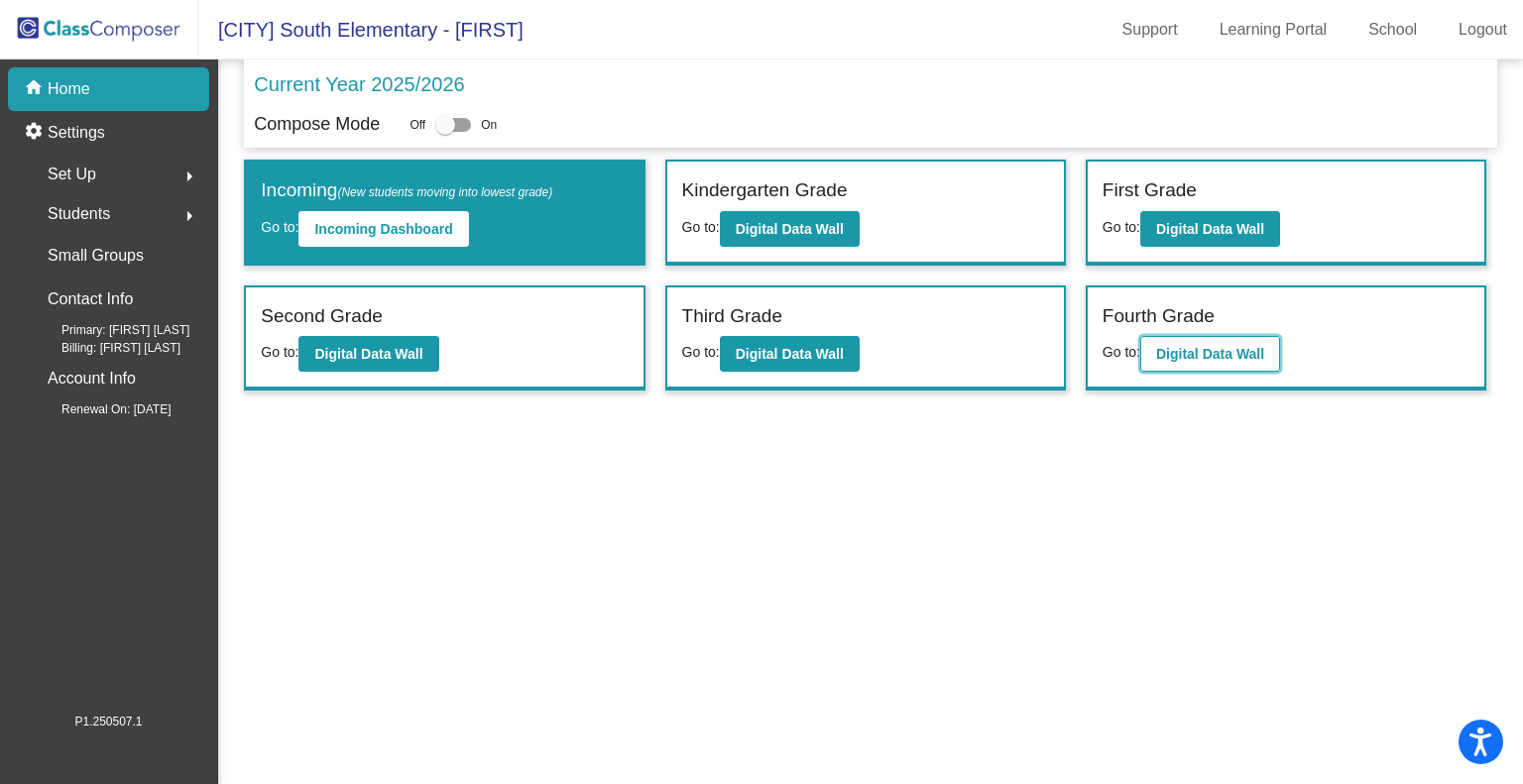 click on "Digital Data Wall" 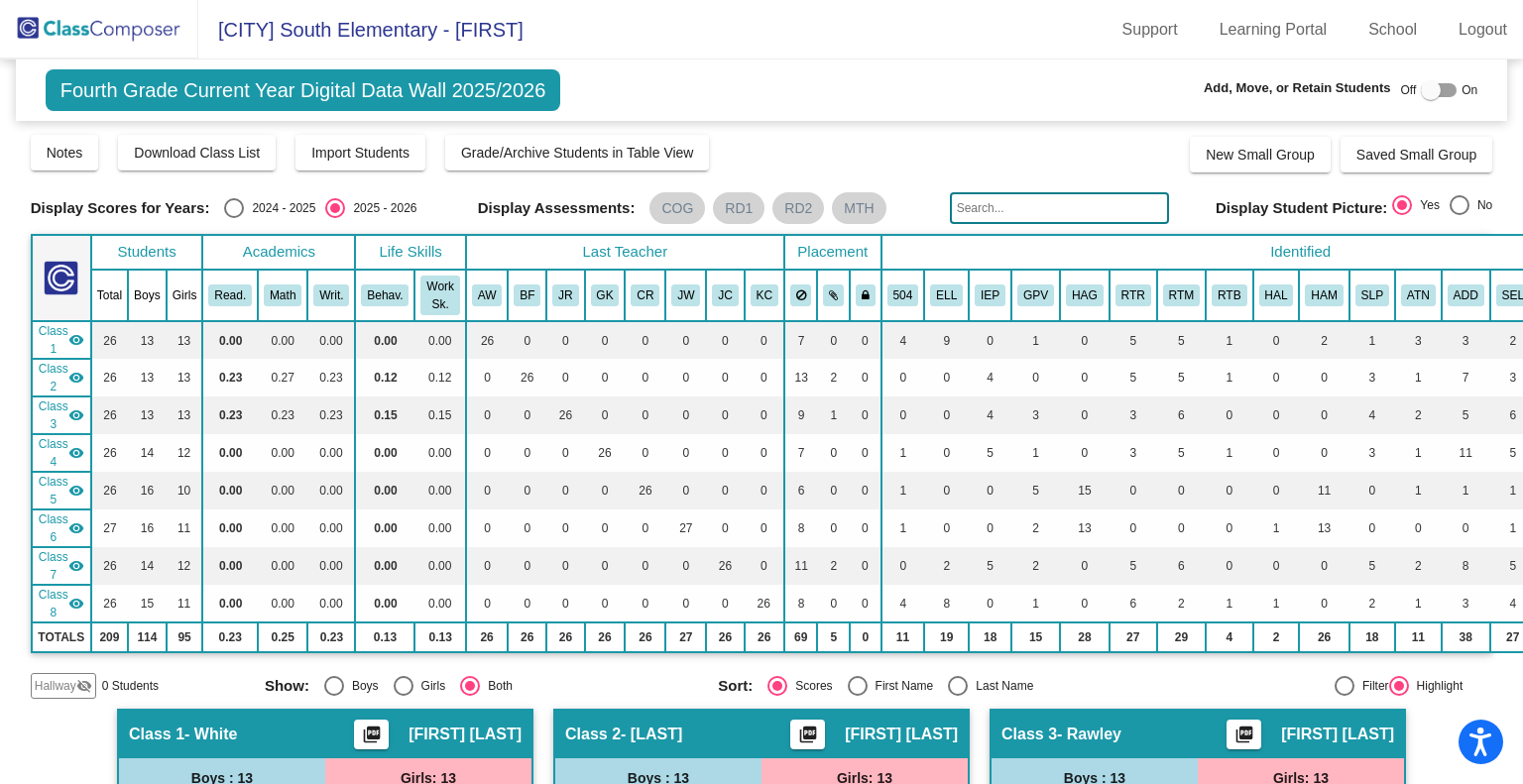click 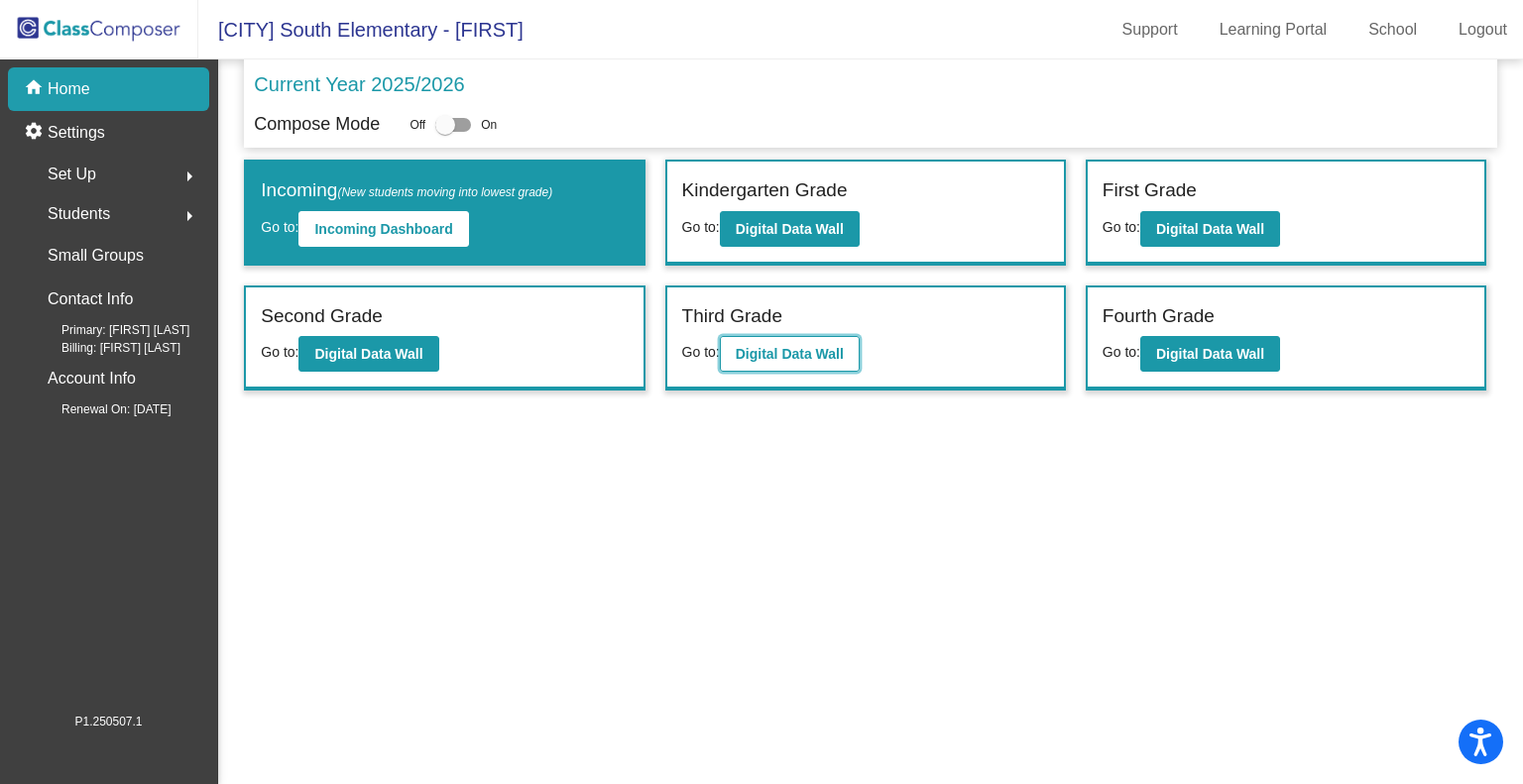 click on "Digital Data Wall" 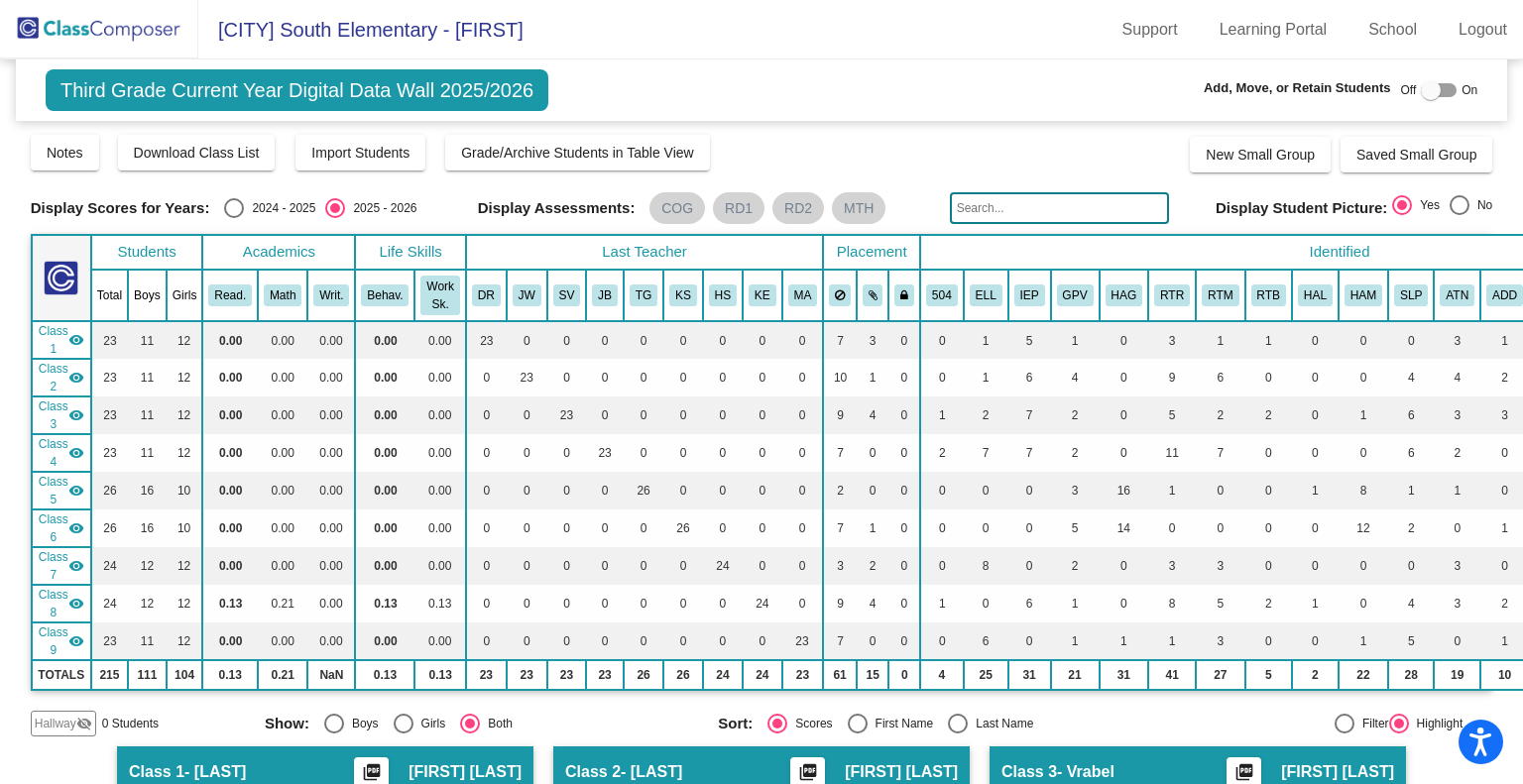 click 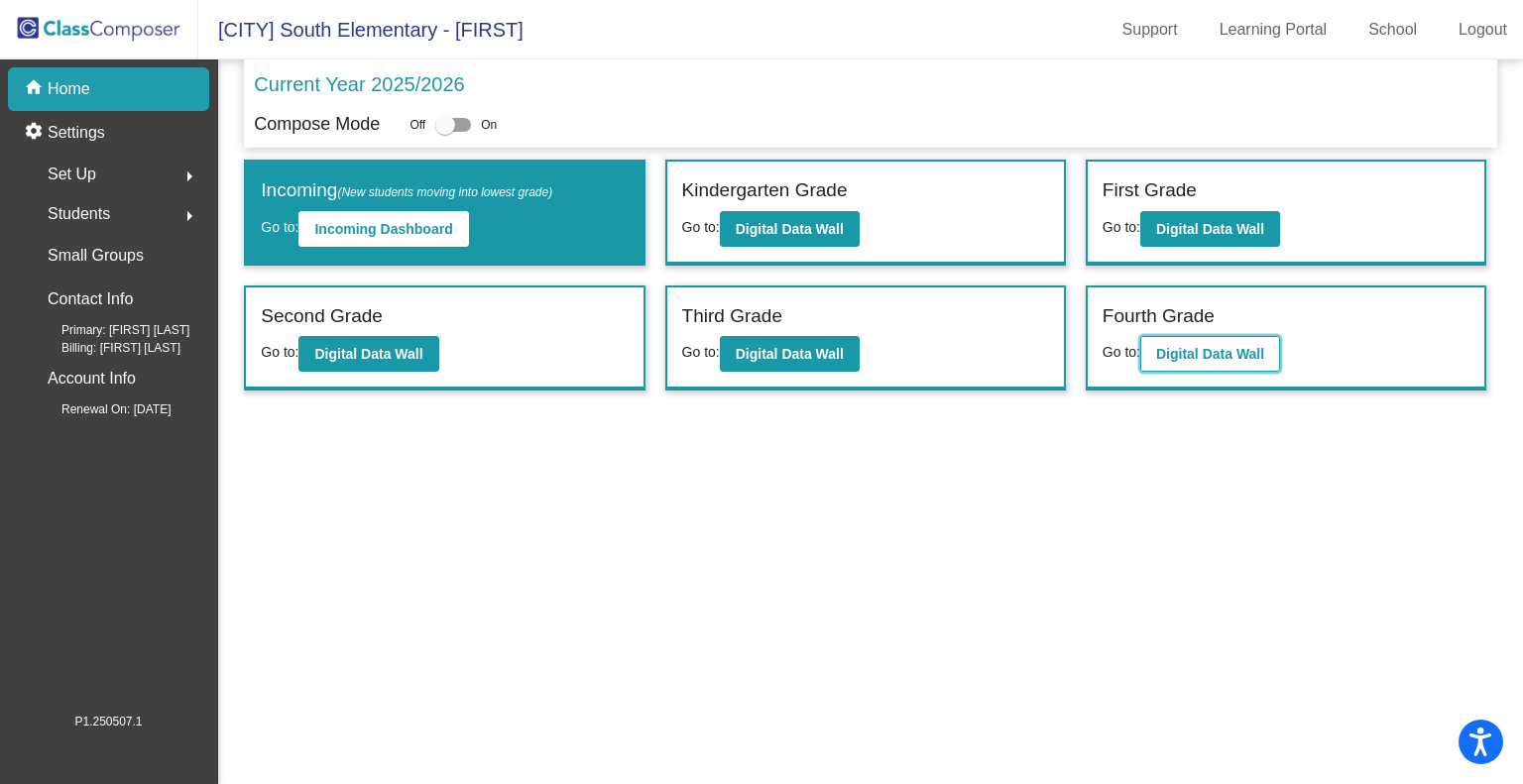click on "Digital Data Wall" 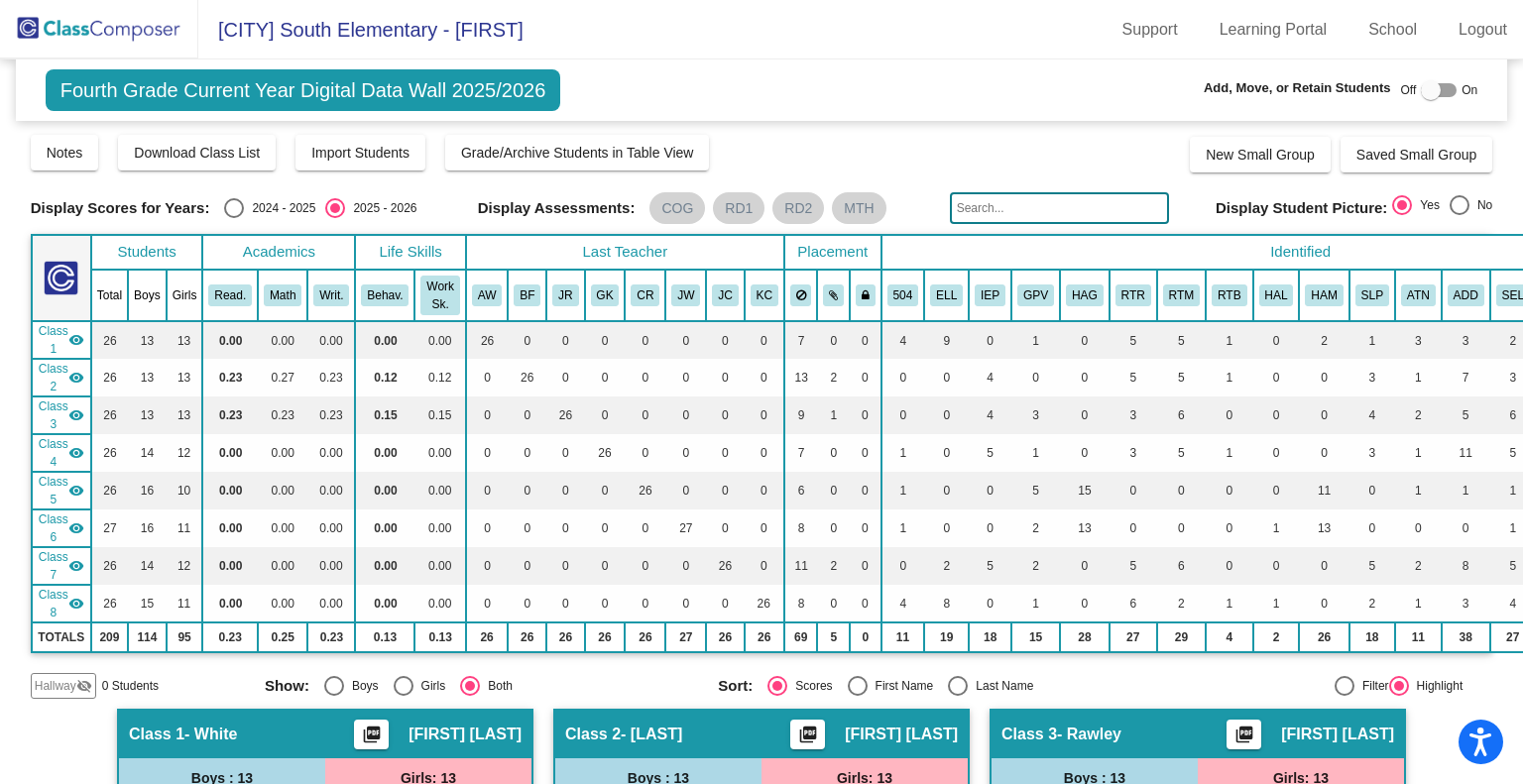 click 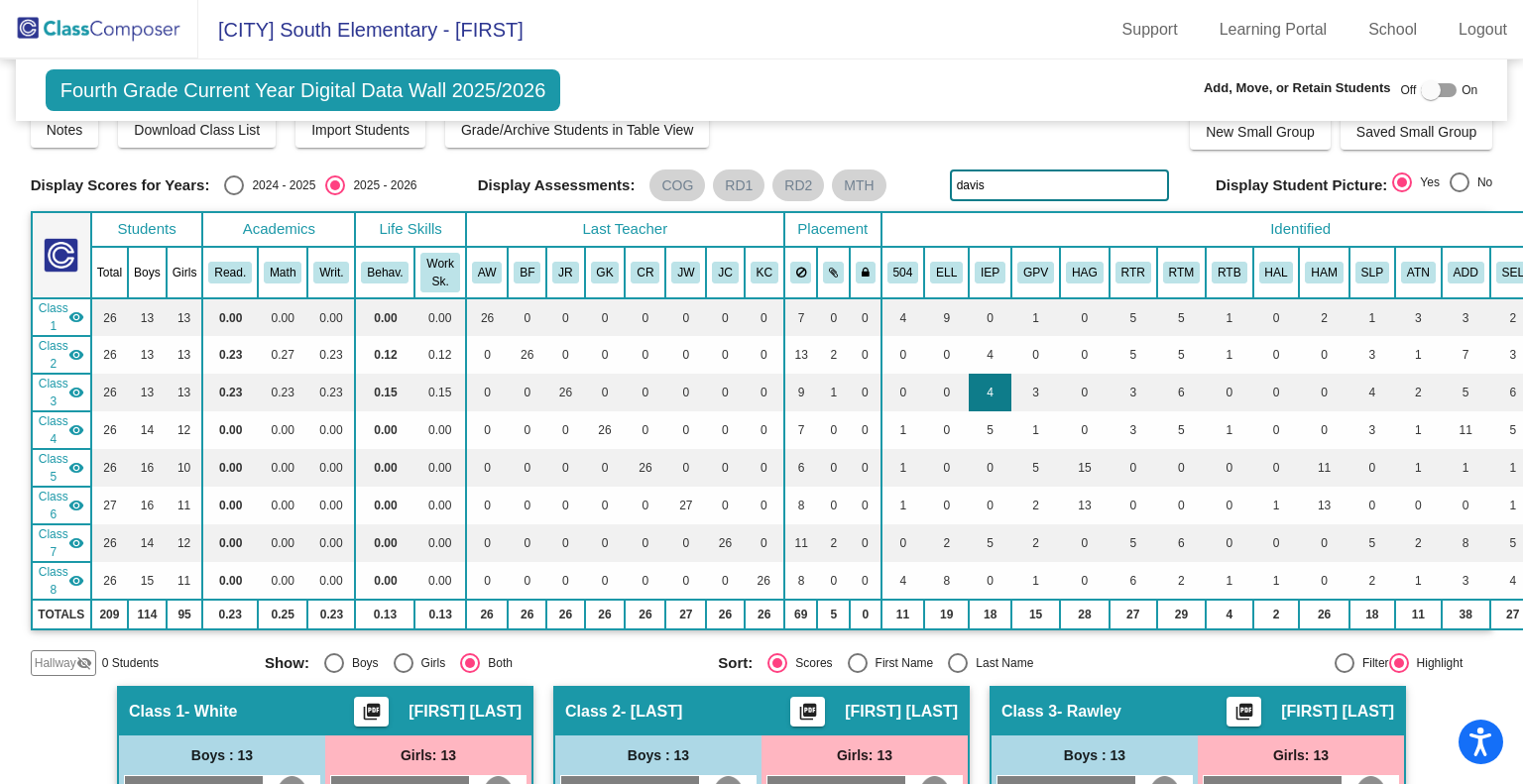 scroll, scrollTop: 0, scrollLeft: 0, axis: both 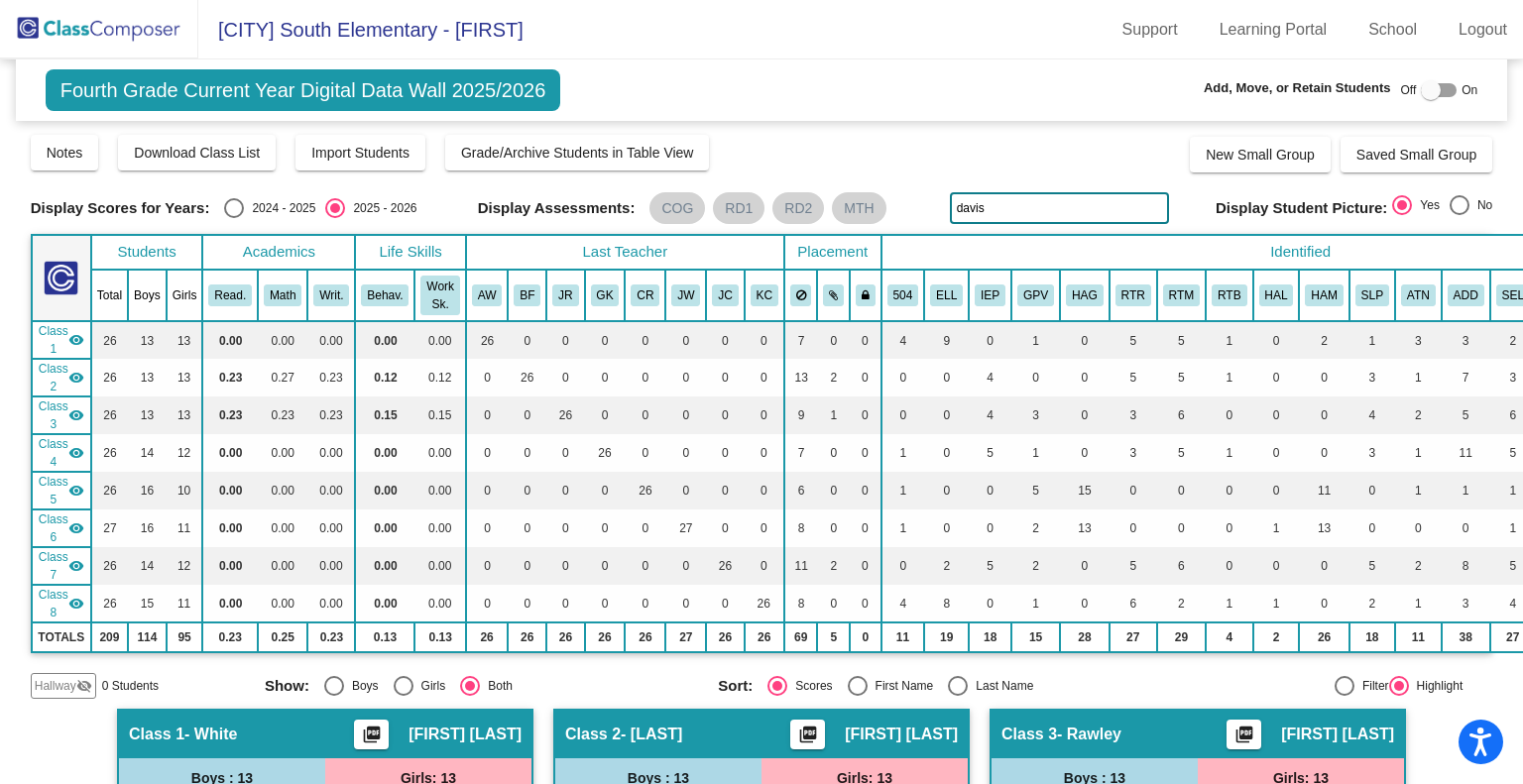 type on "davis" 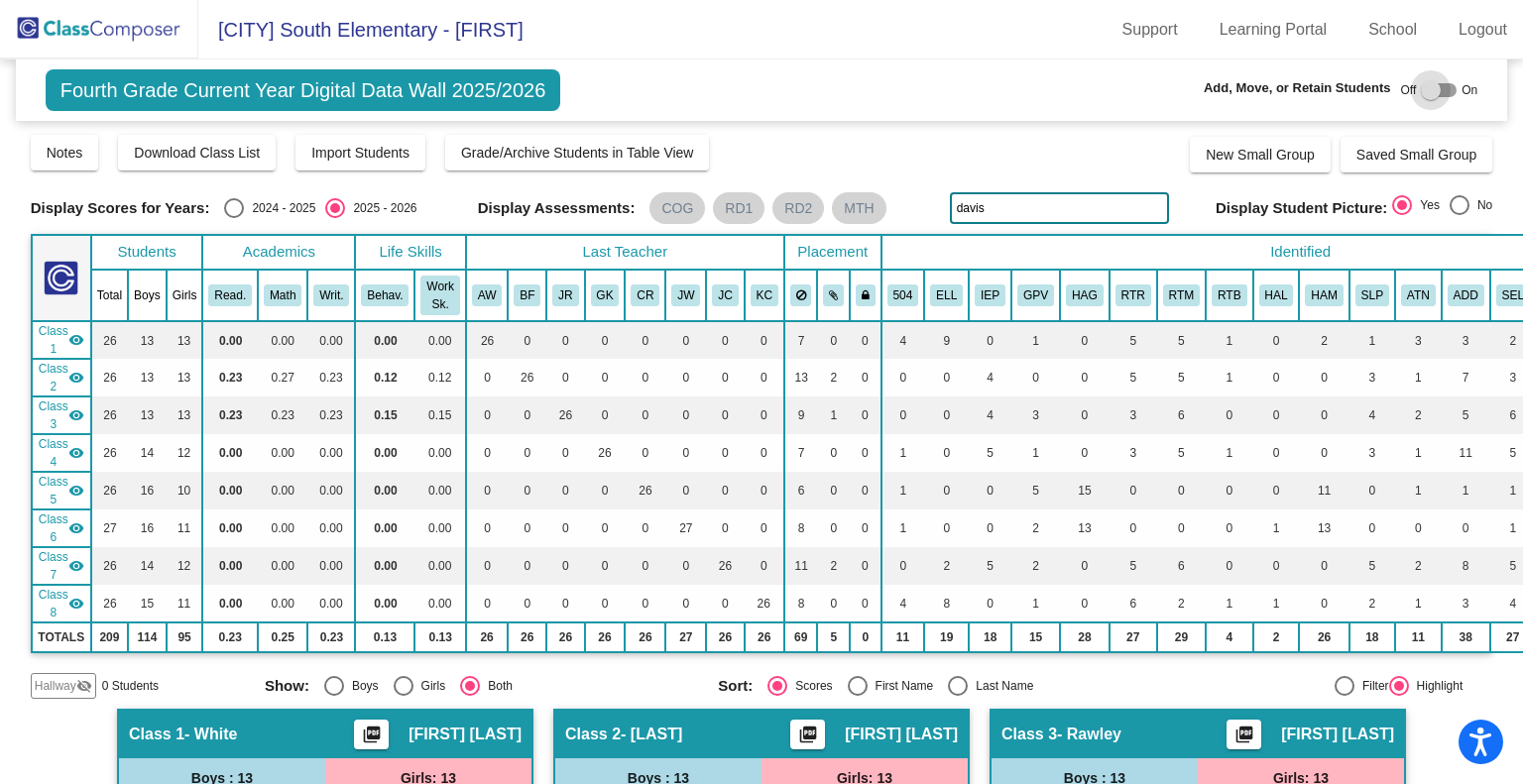 click at bounding box center [1431, 90] 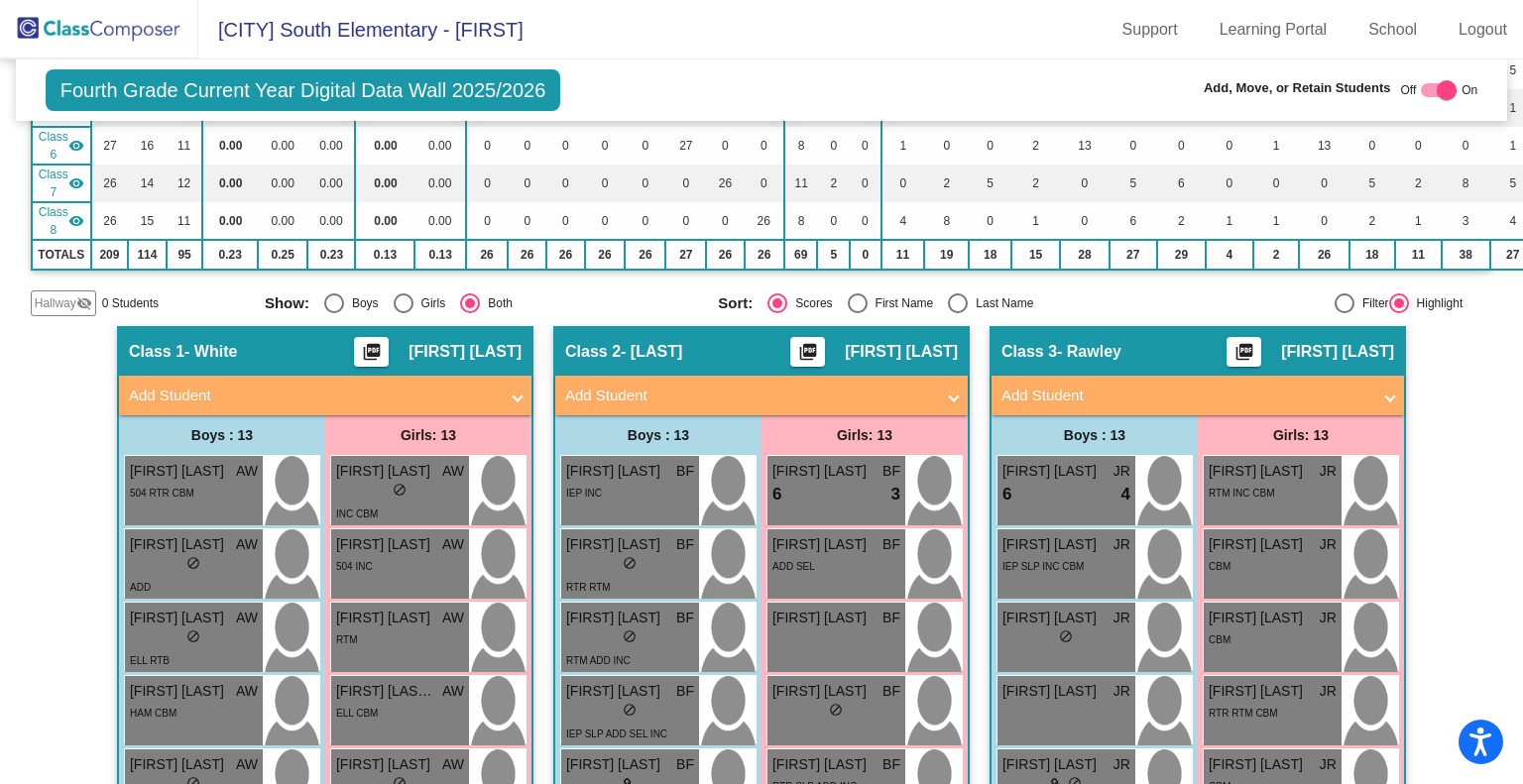 scroll, scrollTop: 381, scrollLeft: 0, axis: vertical 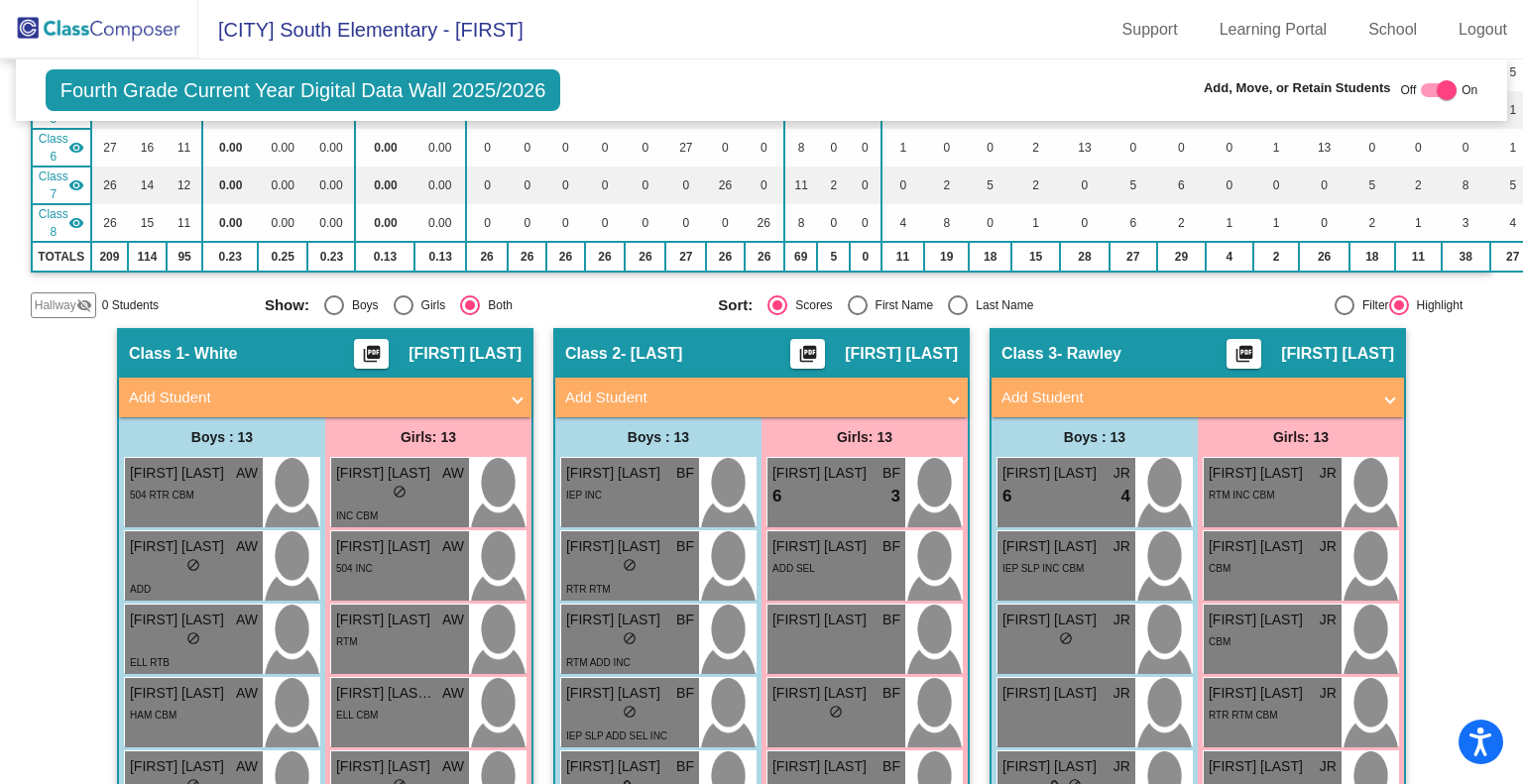 click on "Add Student" at bounding box center (750, 397) 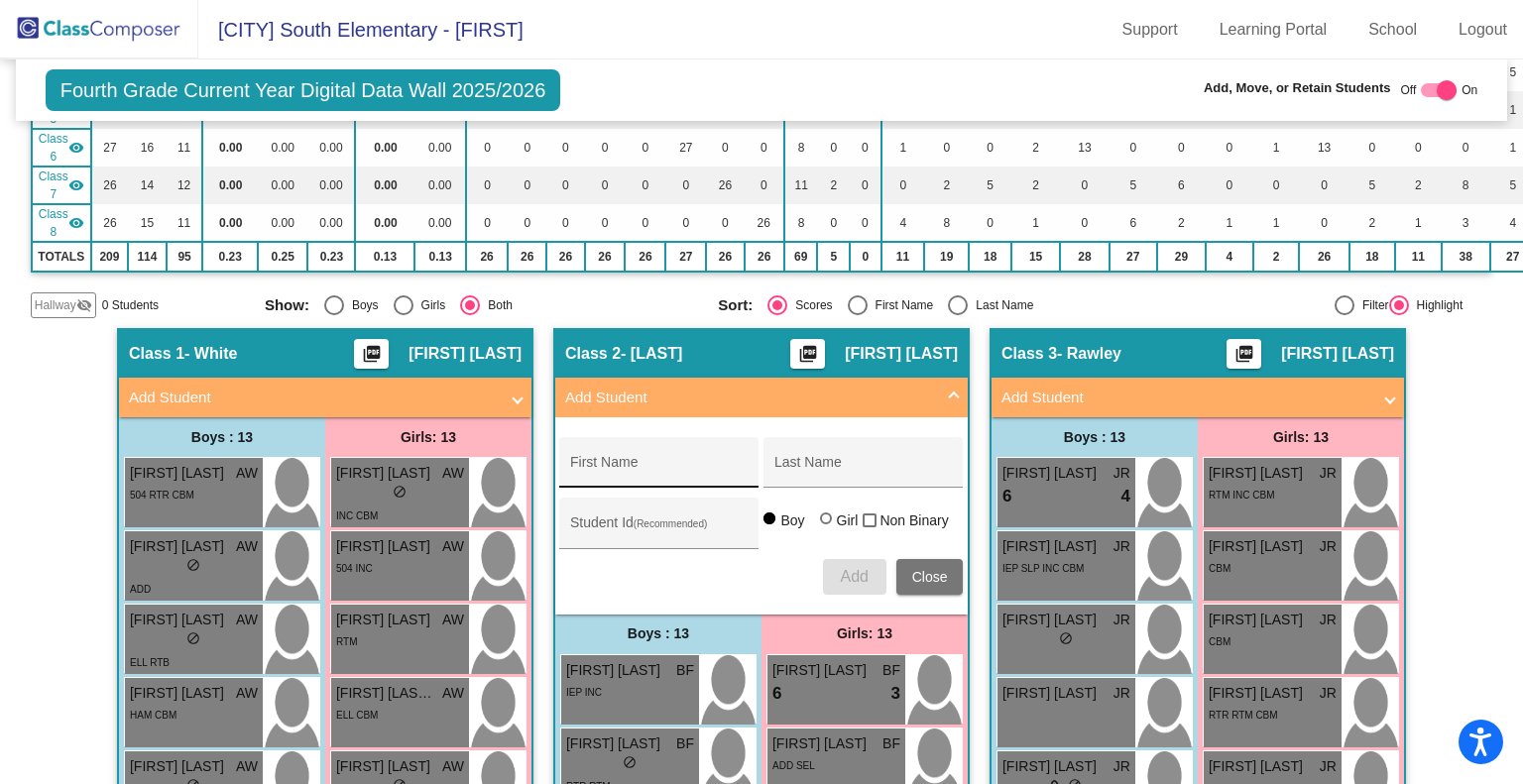 click on "First Name" at bounding box center [659, 468] 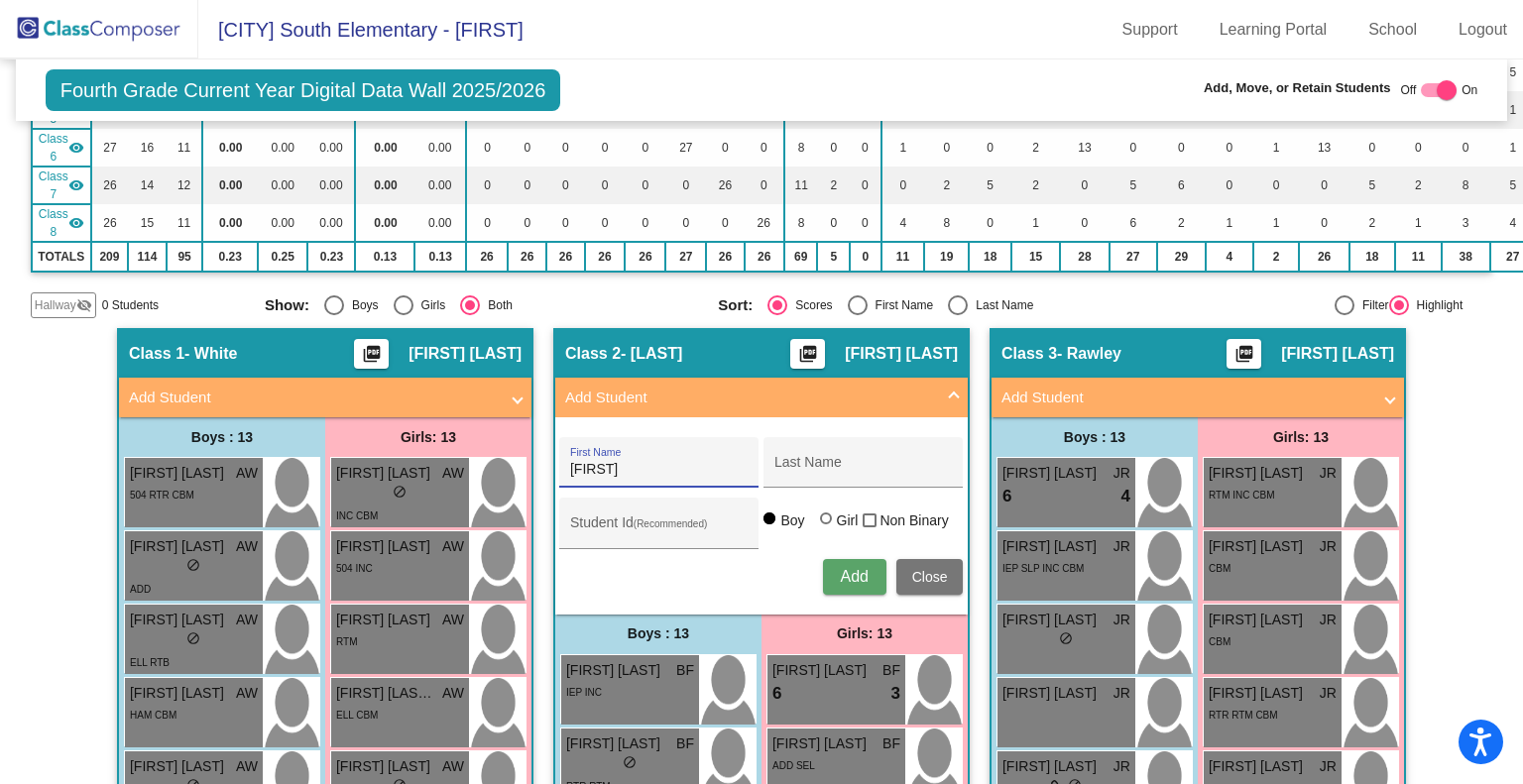 type on "Wylie" 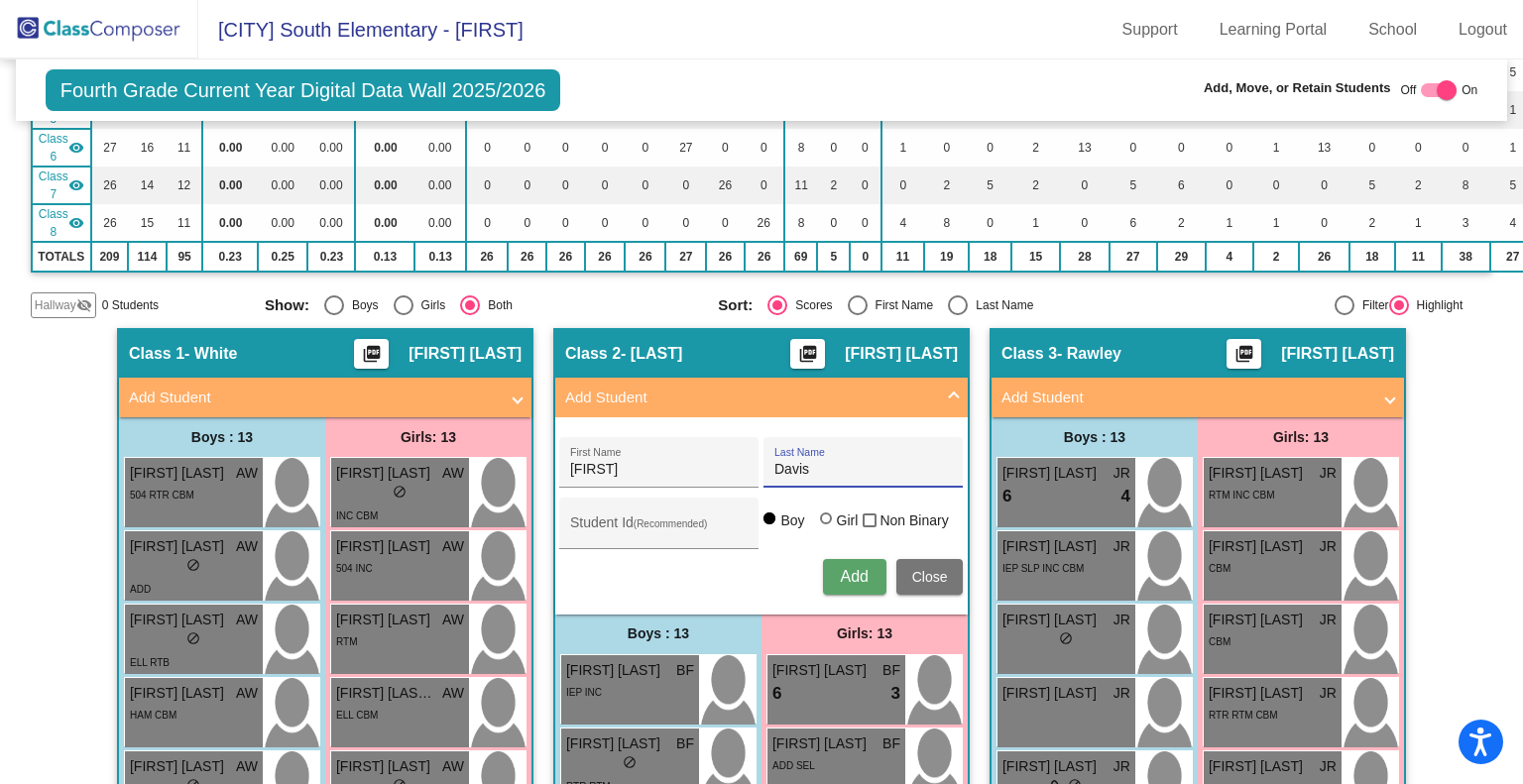 type on "Davis" 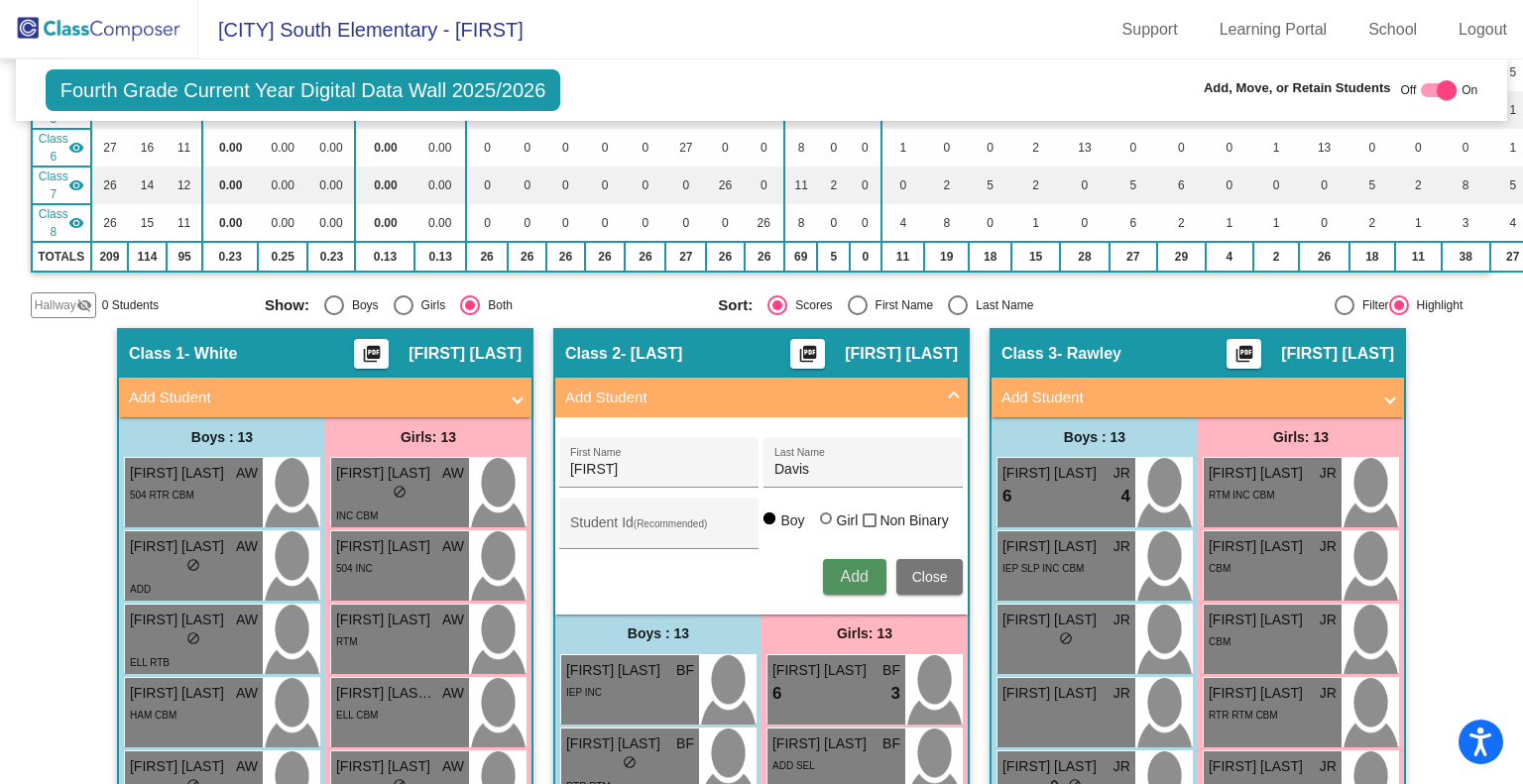 click on "Add" at bounding box center (854, 576) 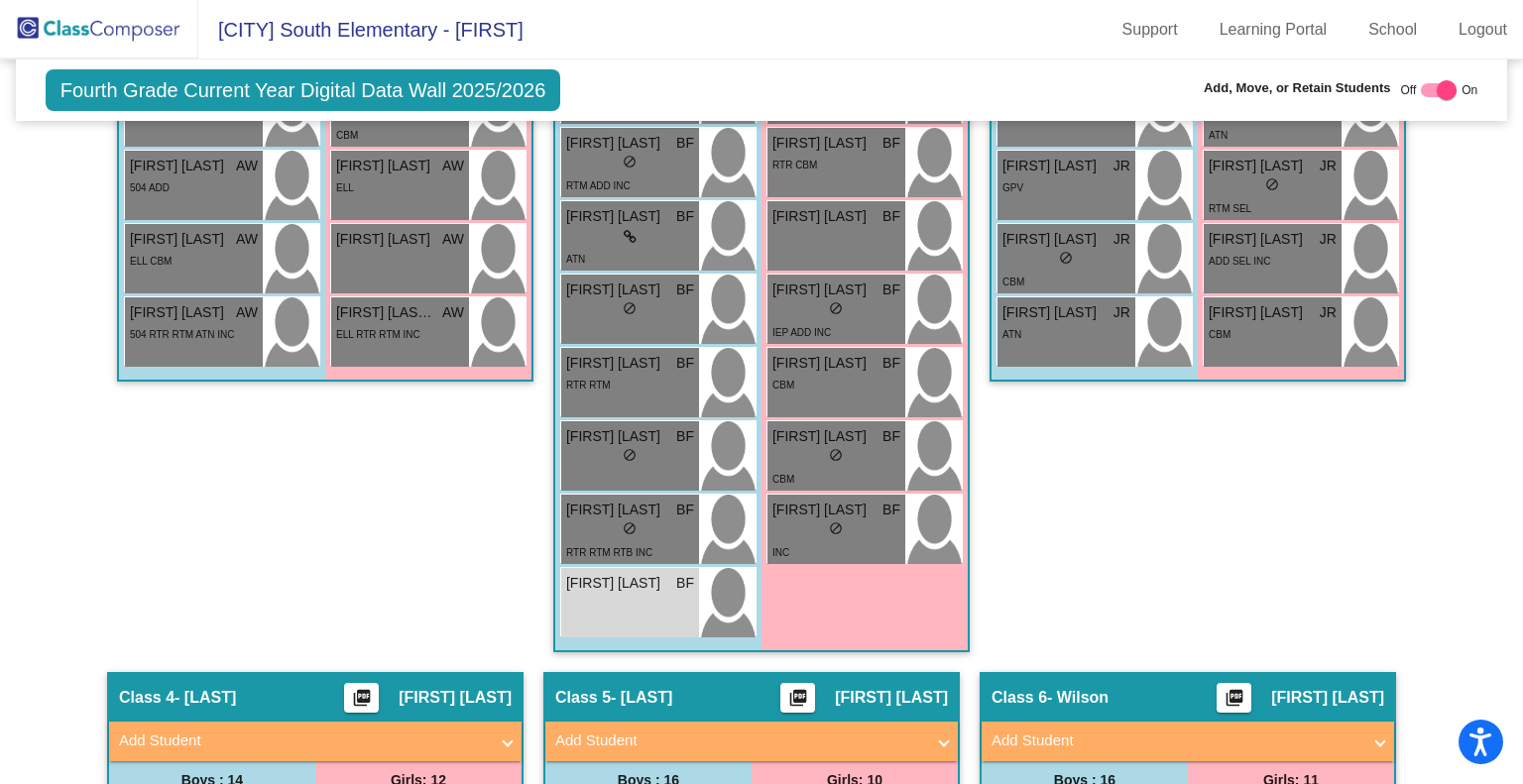 scroll, scrollTop: 1458, scrollLeft: 0, axis: vertical 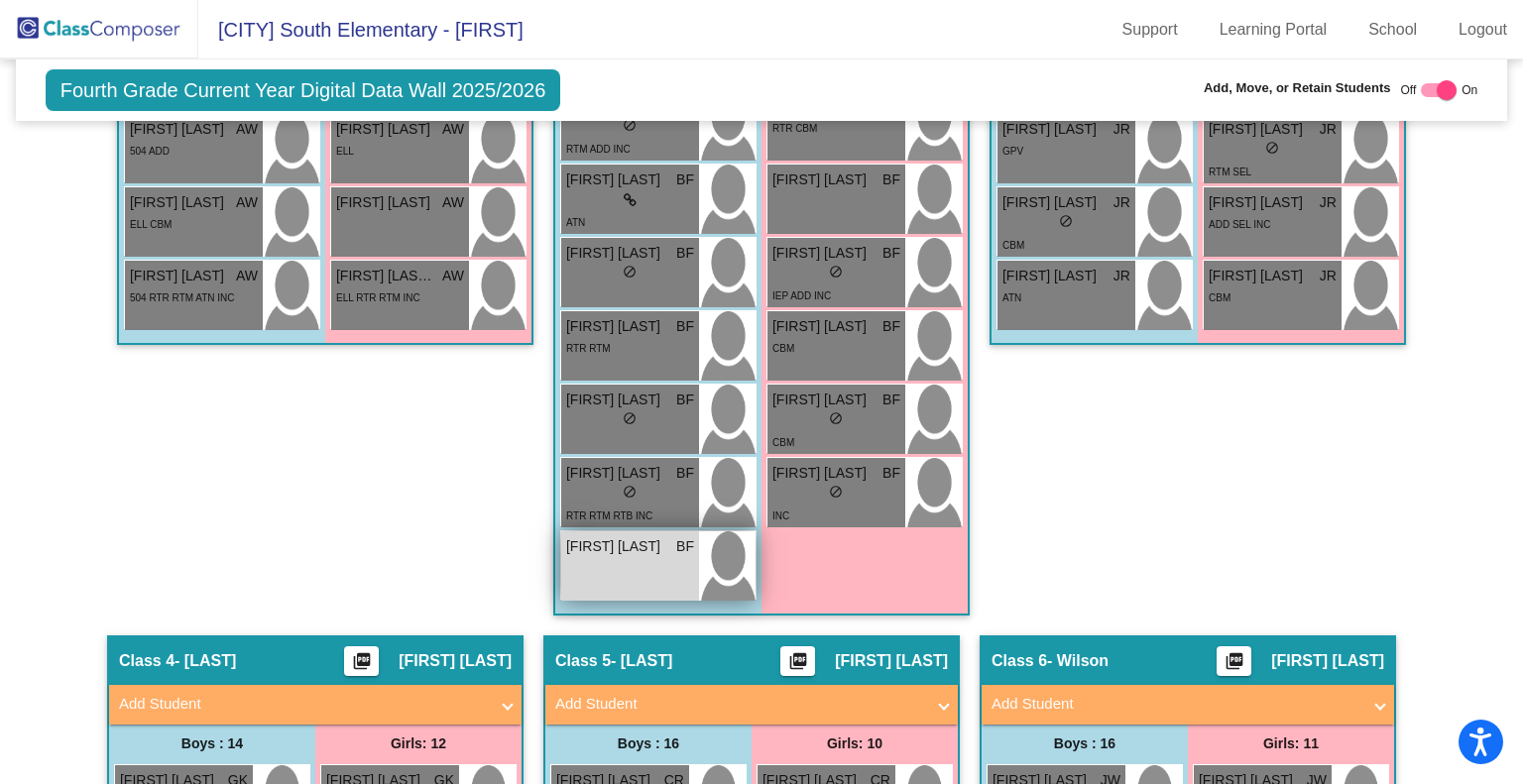 click on "Wylie Davis BF lock do_not_disturb_alt" at bounding box center [630, 566] 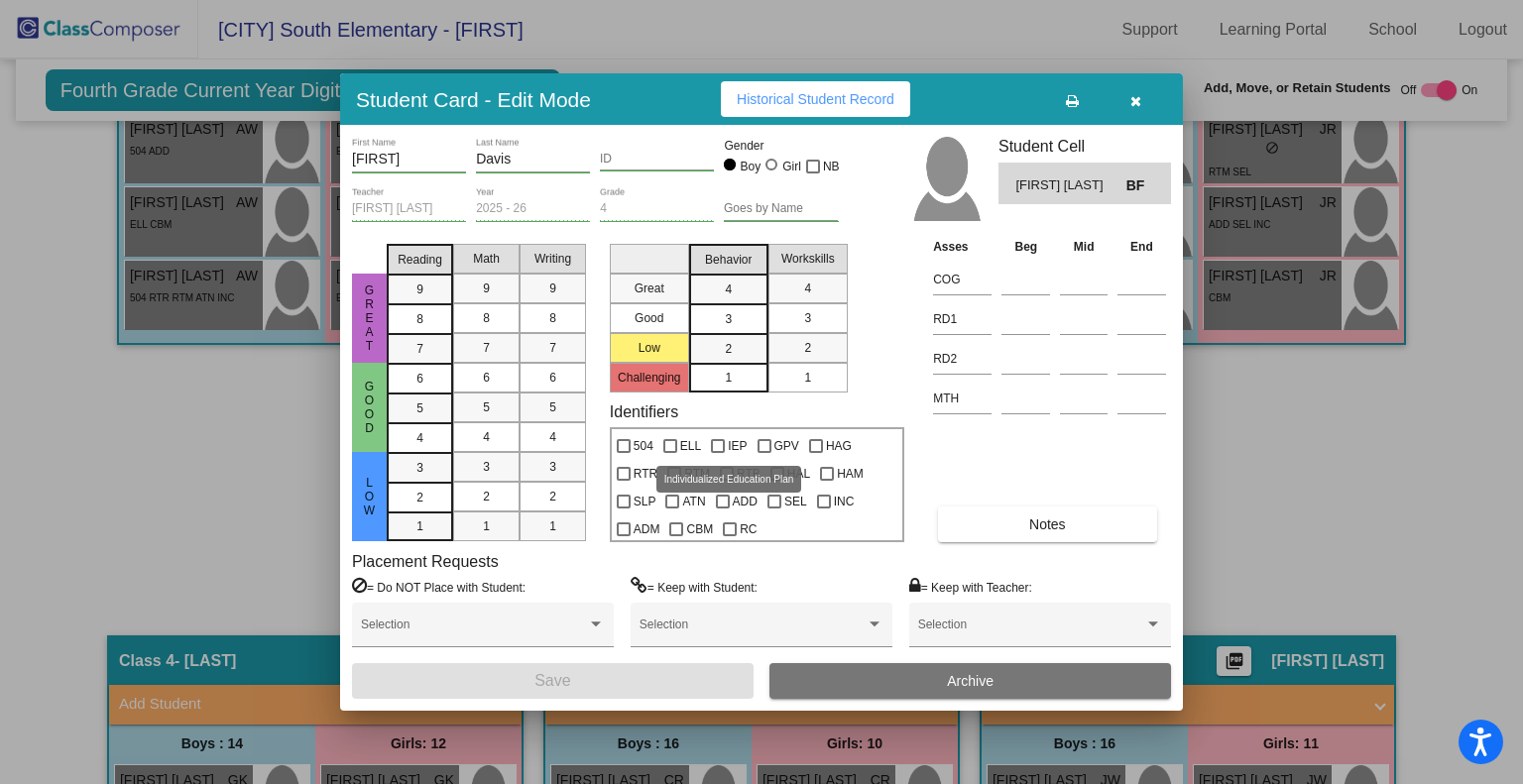 click at bounding box center (718, 446) 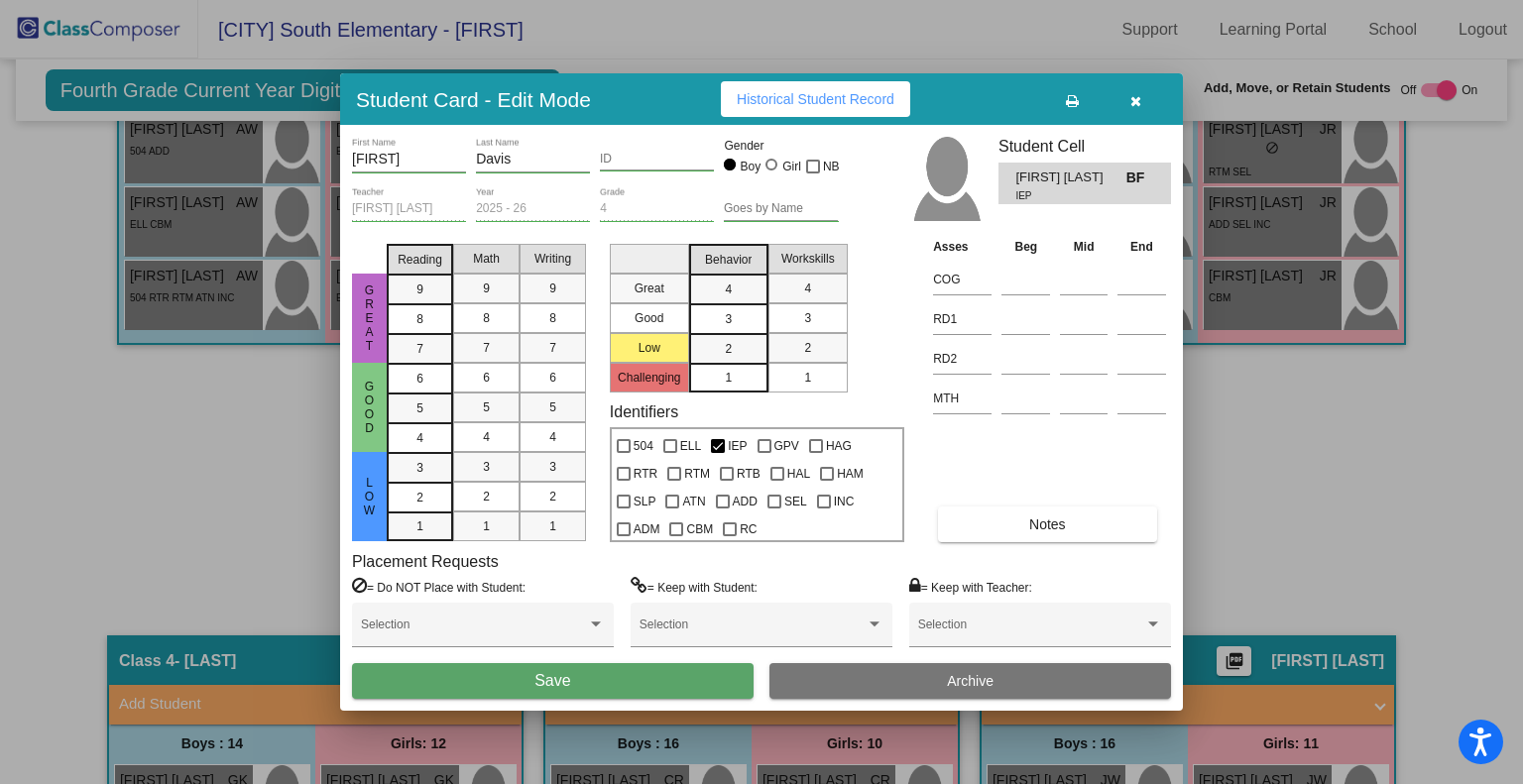 click on "Save" at bounding box center (552, 681) 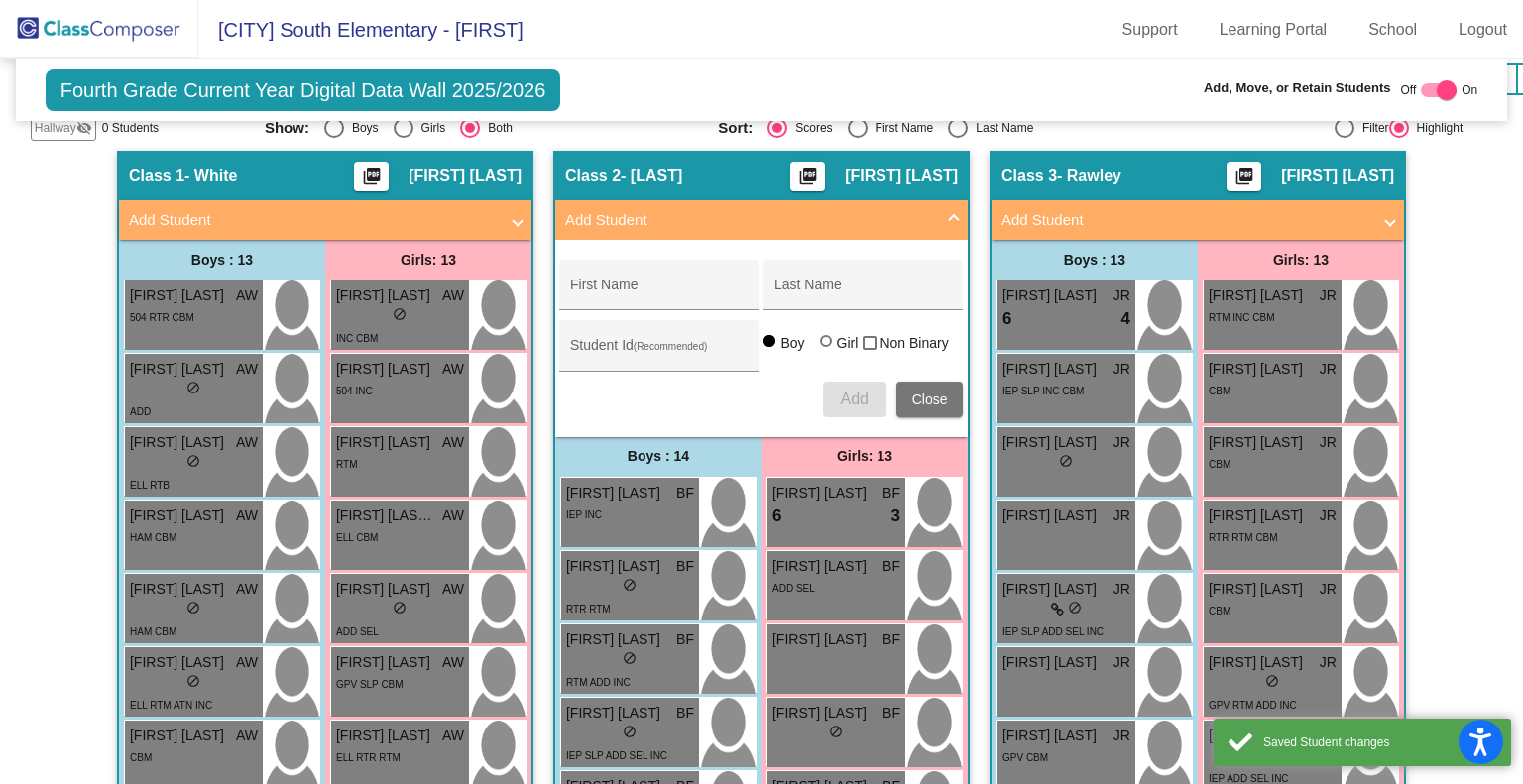 scroll, scrollTop: 456, scrollLeft: 0, axis: vertical 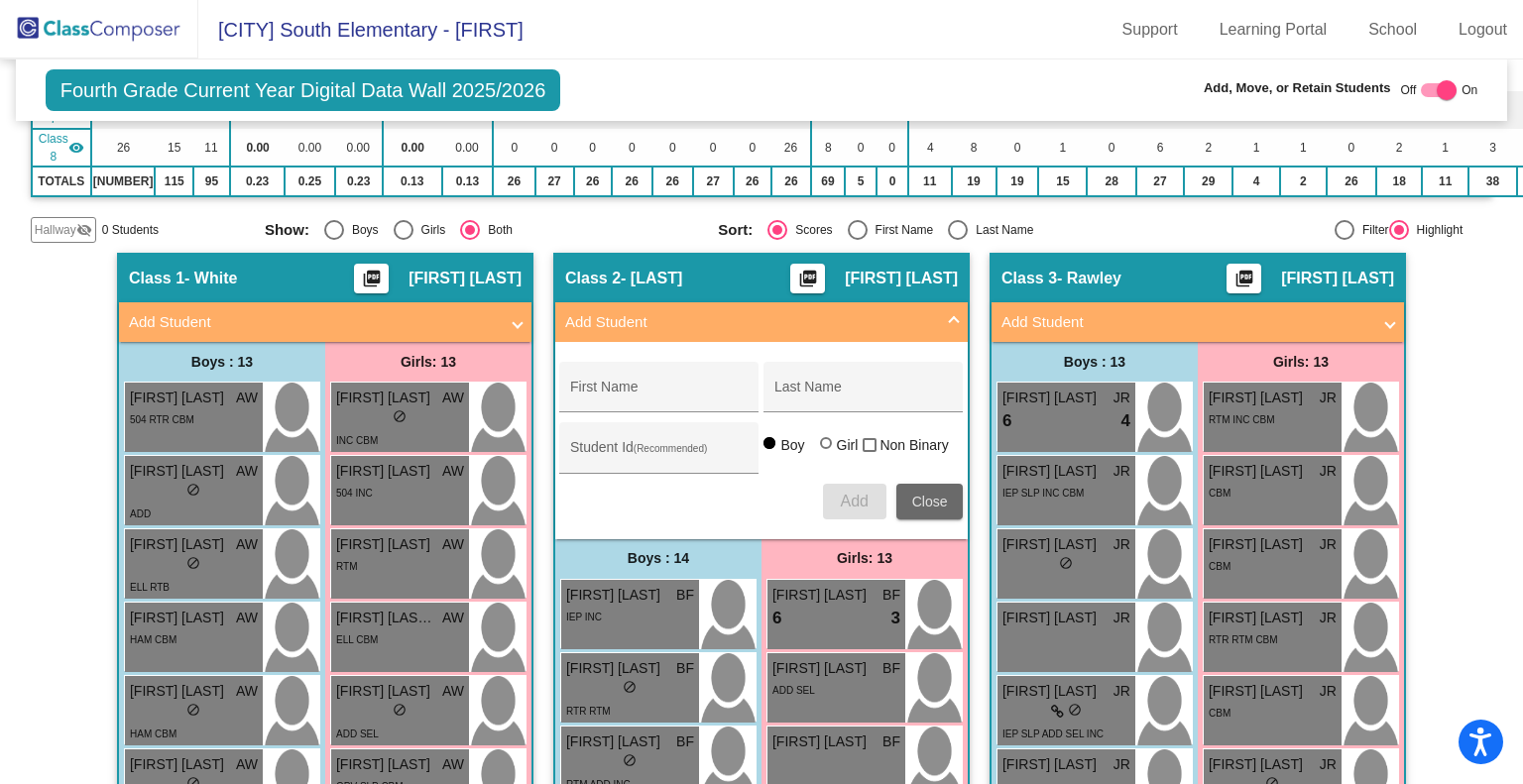 click on "Close" at bounding box center [930, 502] 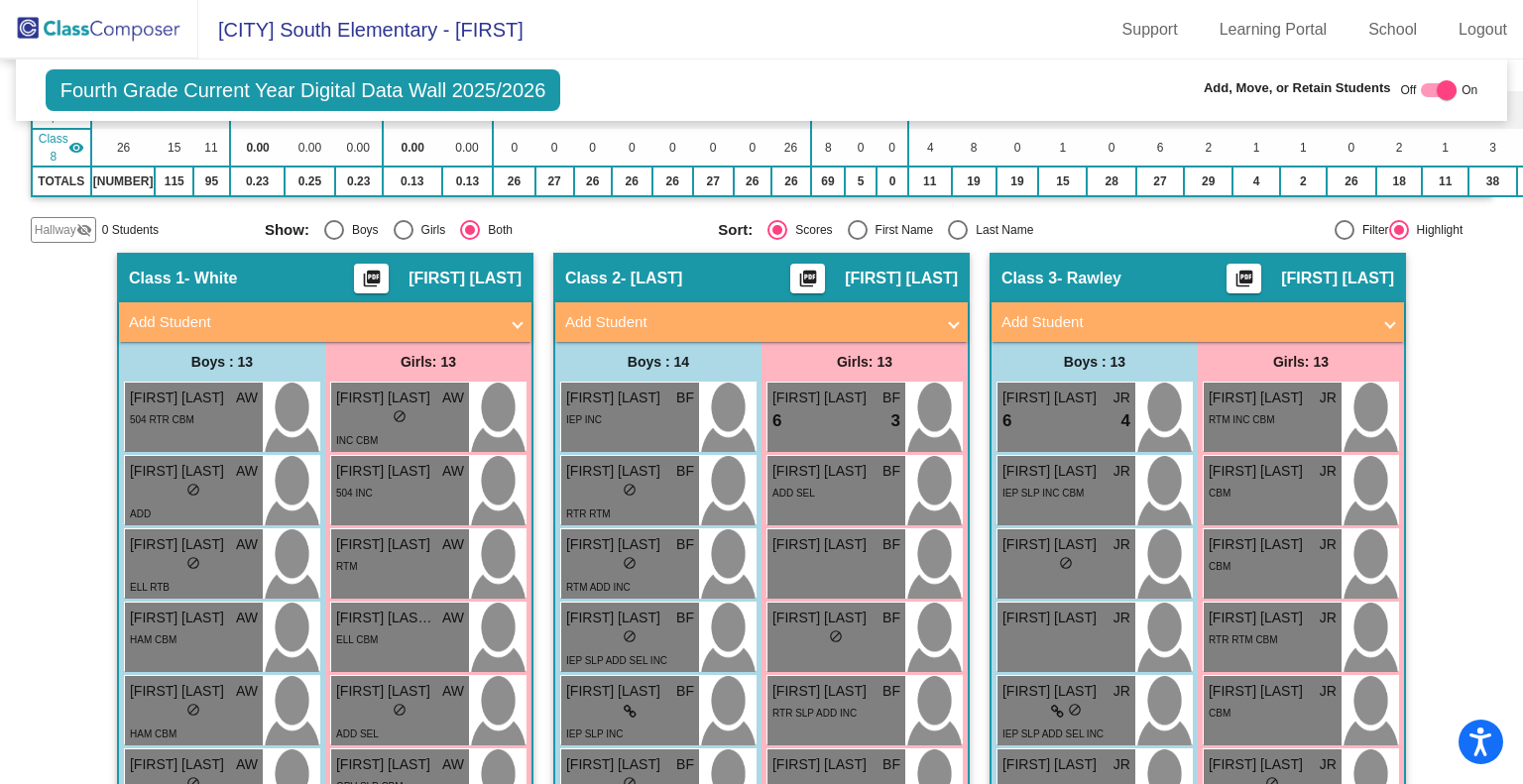 click 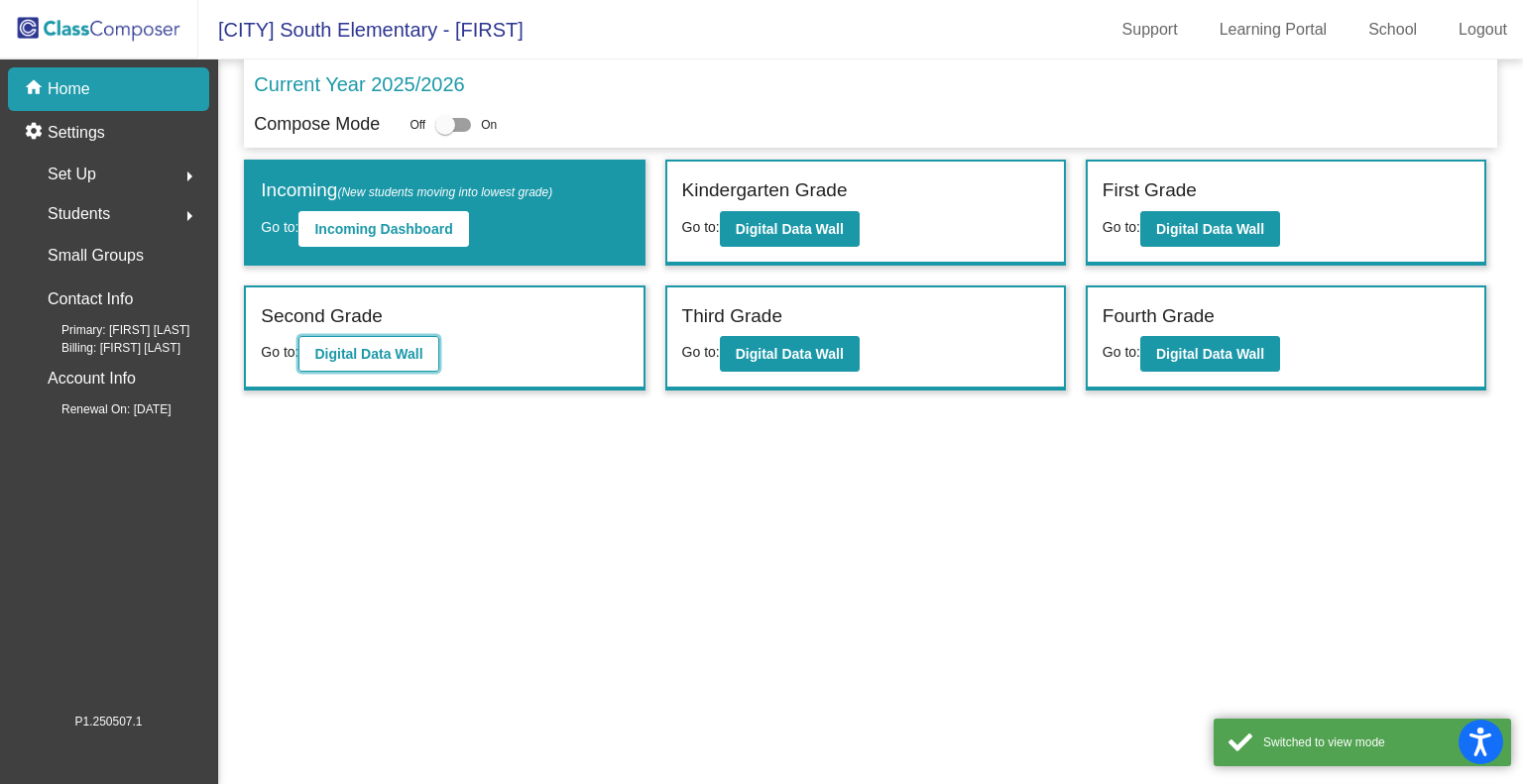 click on "Digital Data Wall" 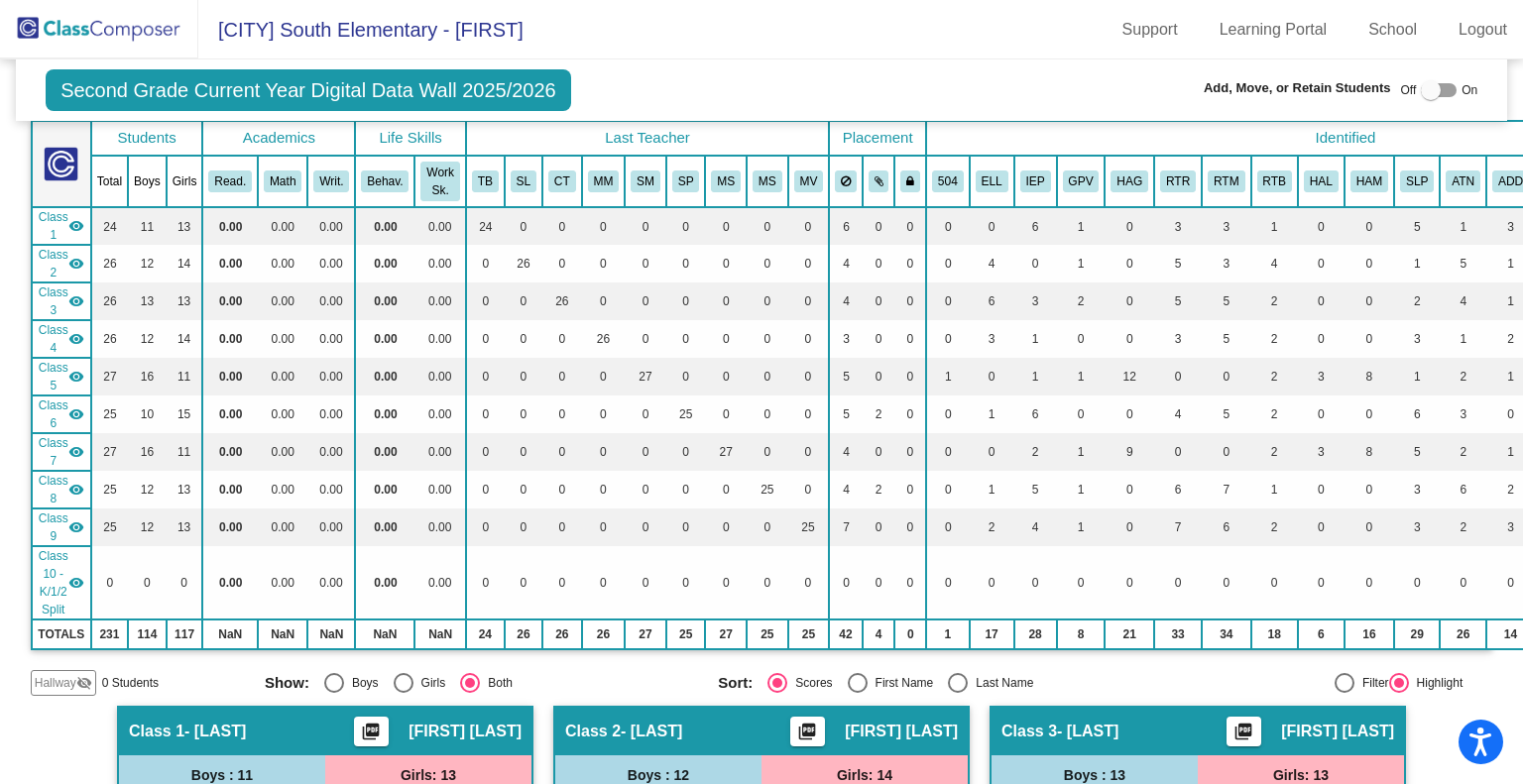 scroll, scrollTop: 34, scrollLeft: 0, axis: vertical 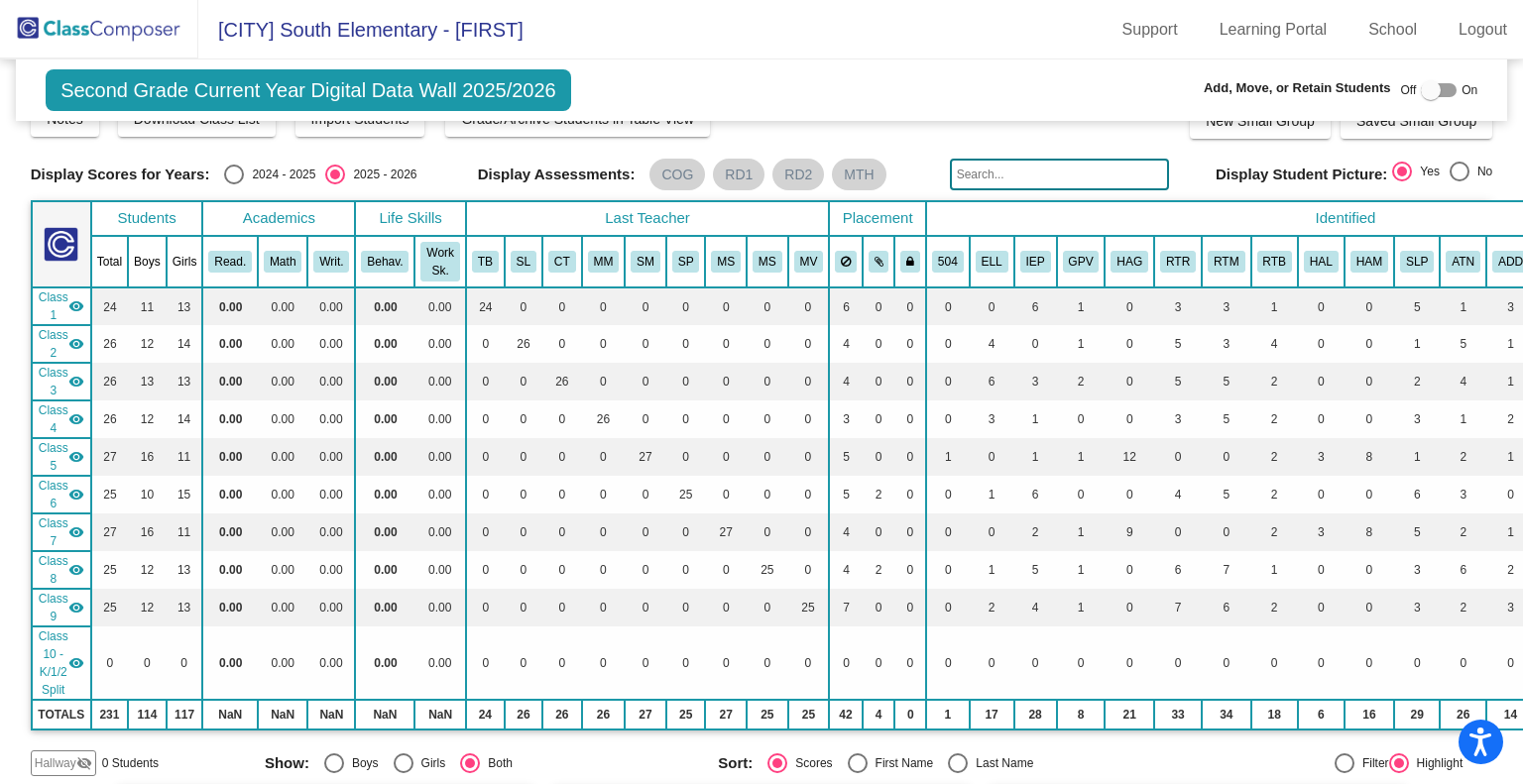 click at bounding box center [1431, 90] 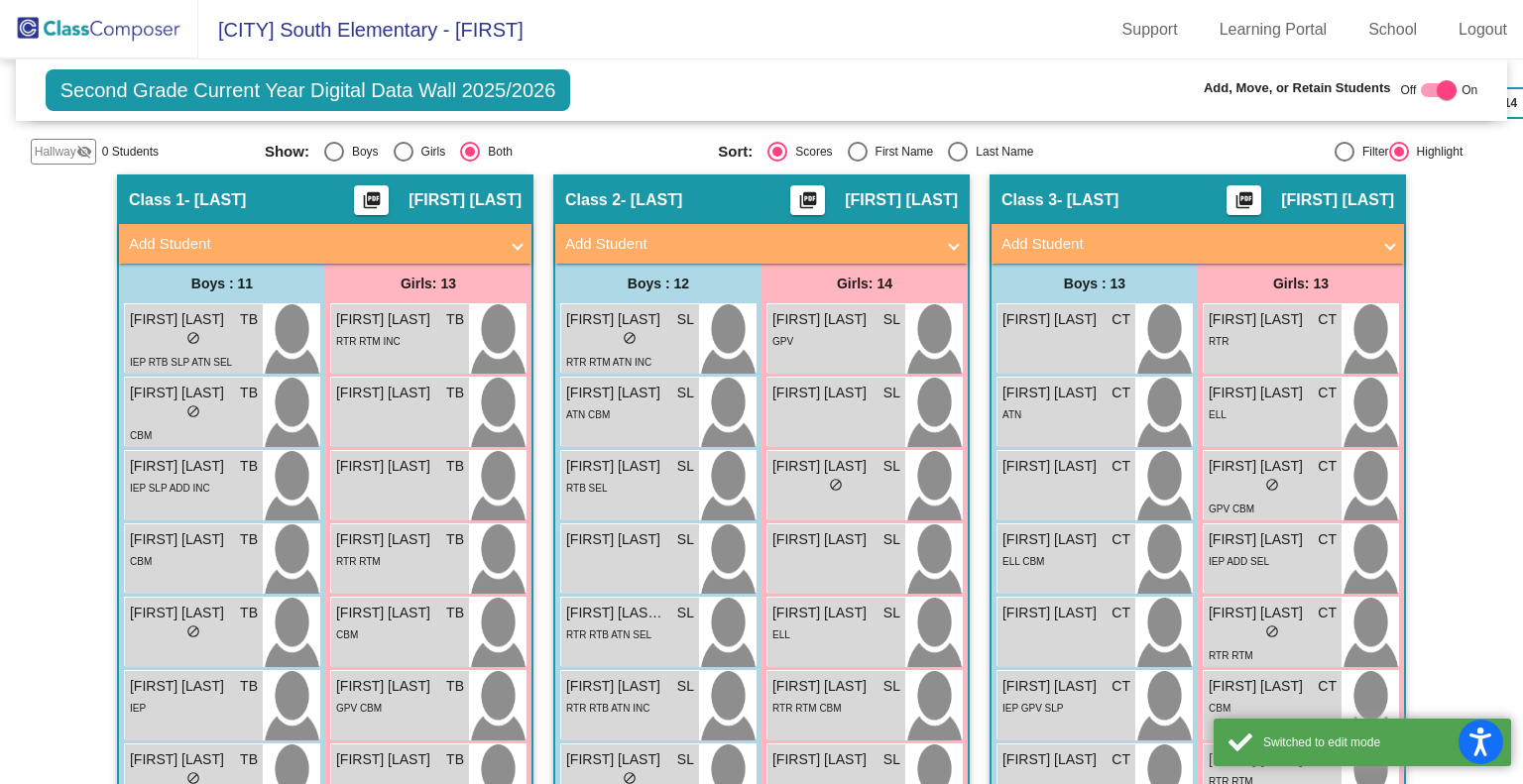 scroll, scrollTop: 644, scrollLeft: 0, axis: vertical 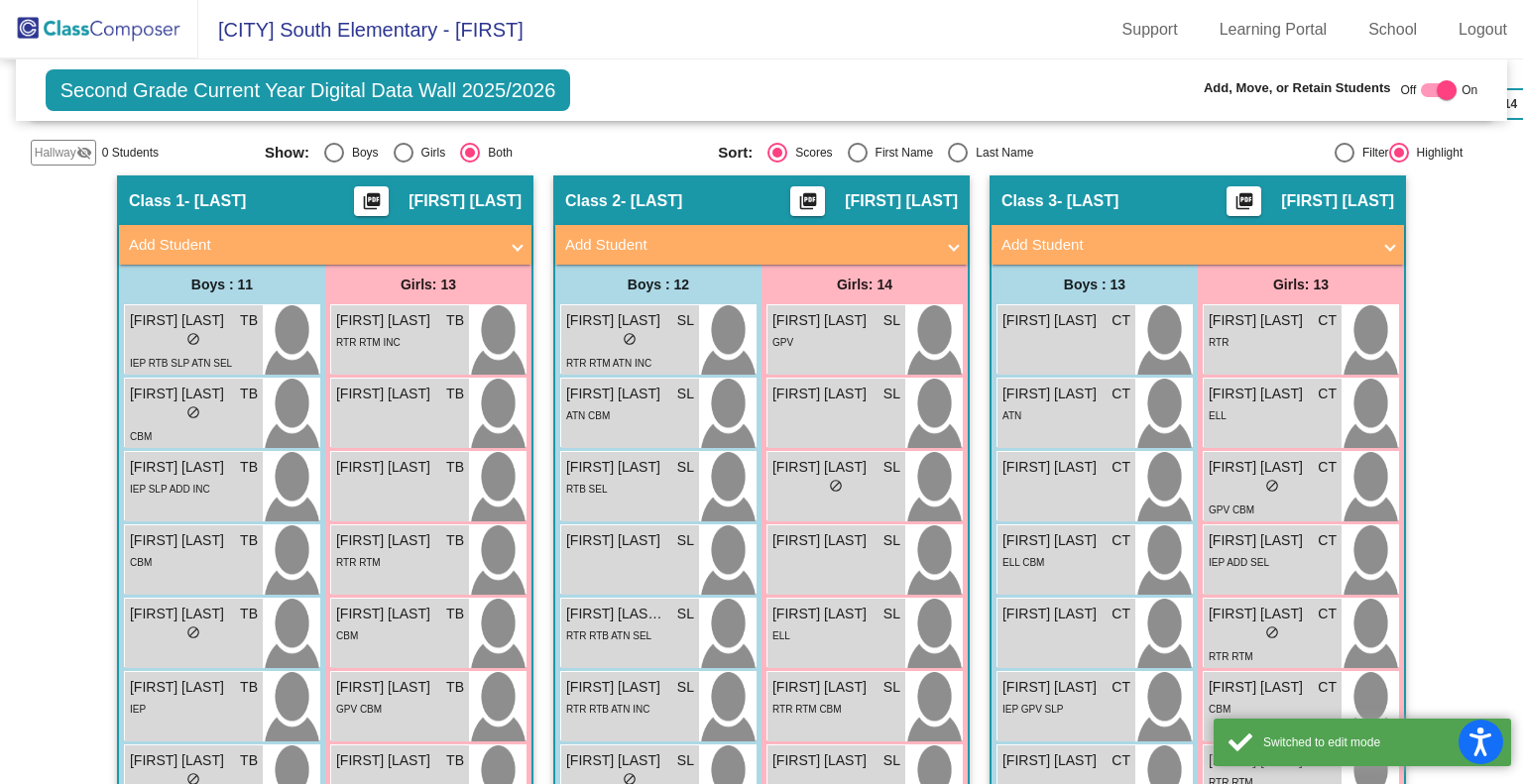 click on "Add Student" at bounding box center (325, 245) 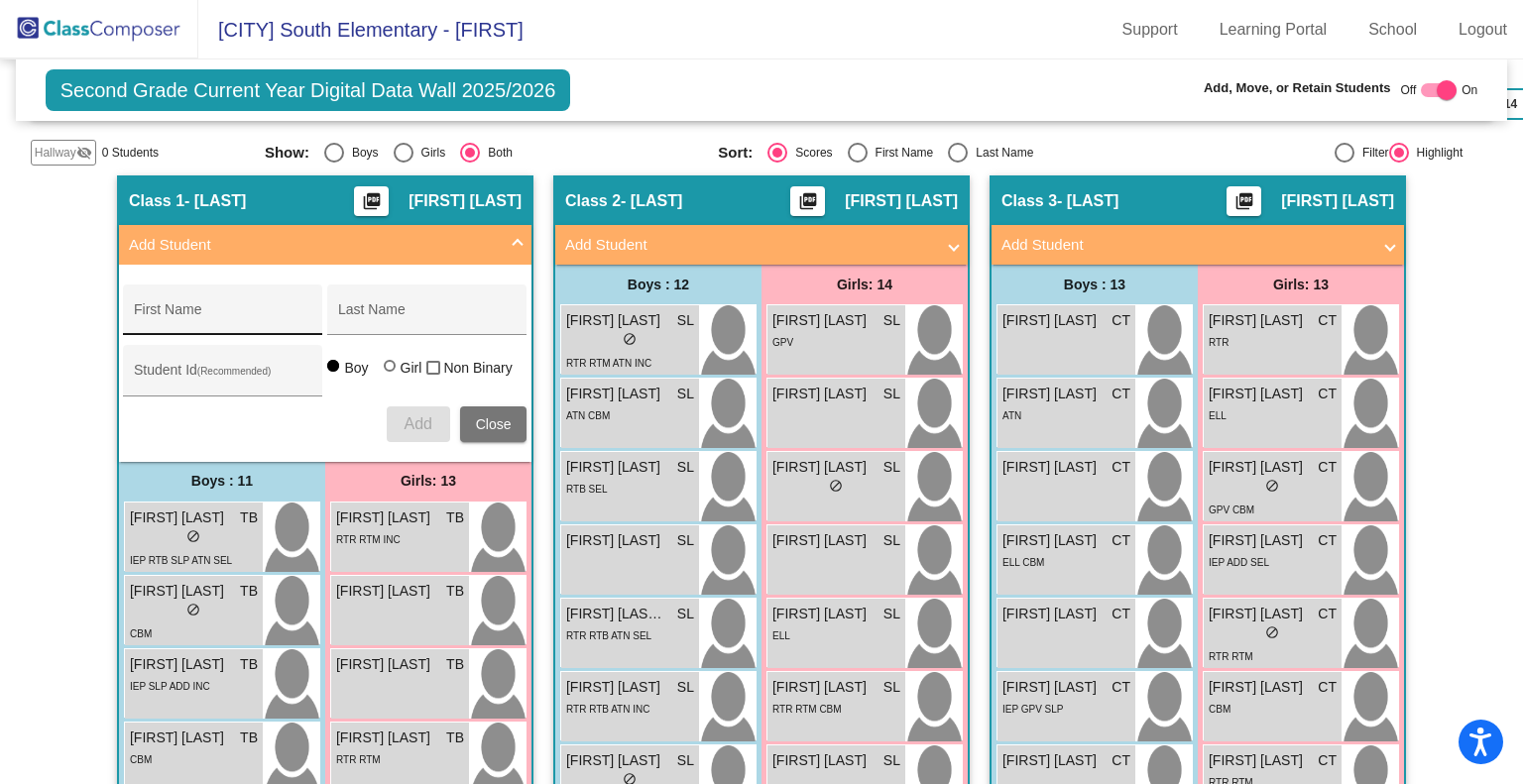 click on "First Name" at bounding box center (223, 315) 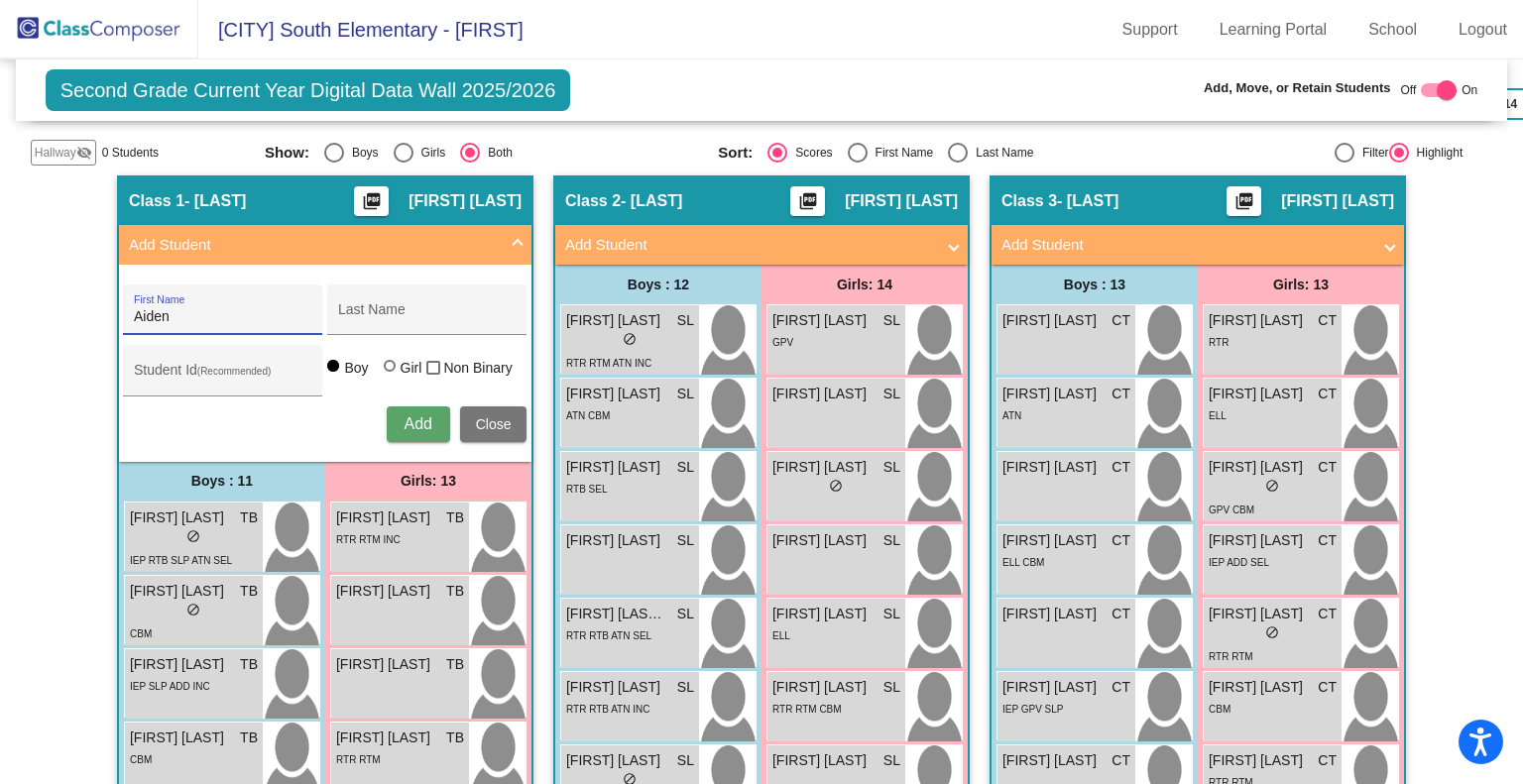 type on "Aiden" 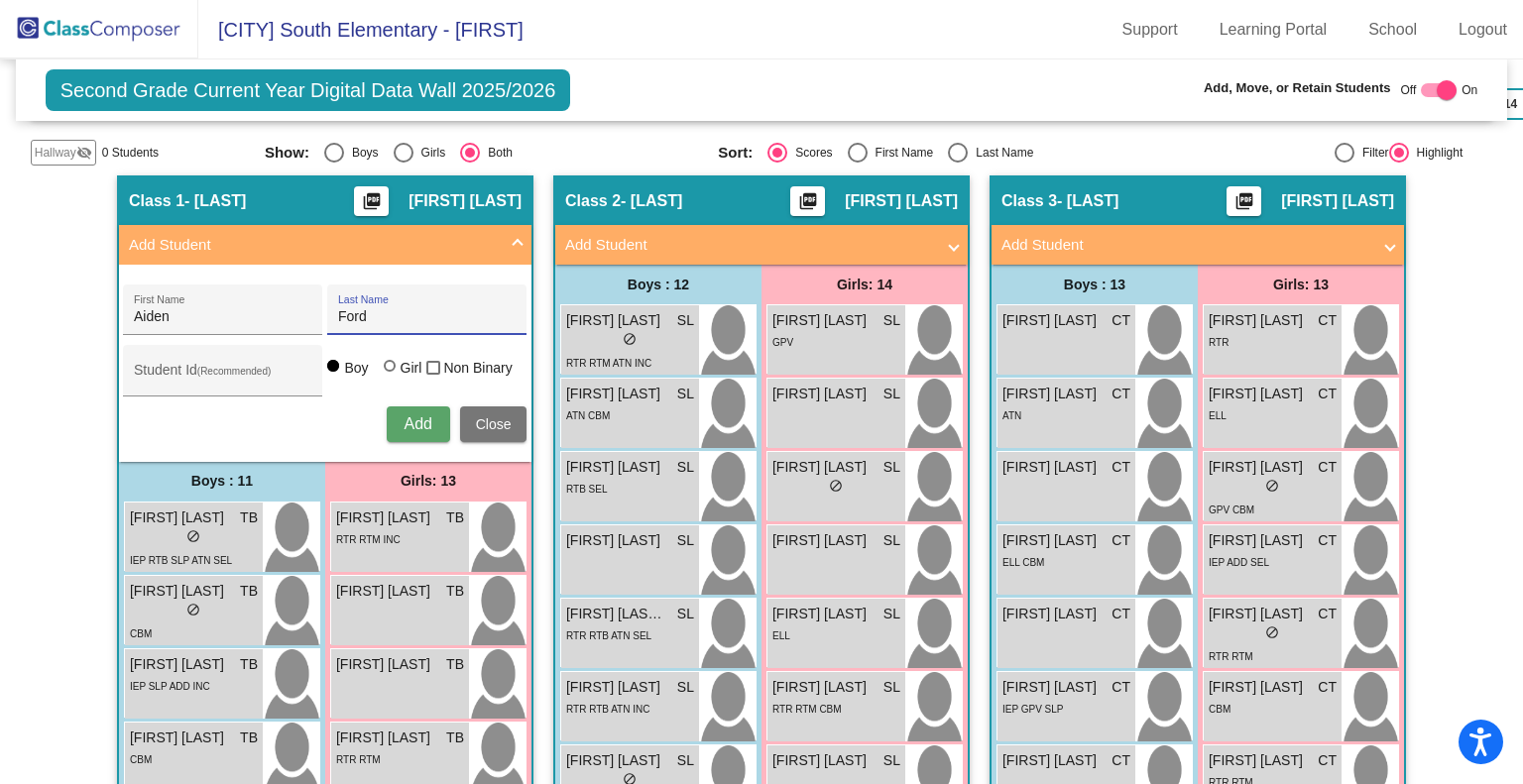 type on "Ford" 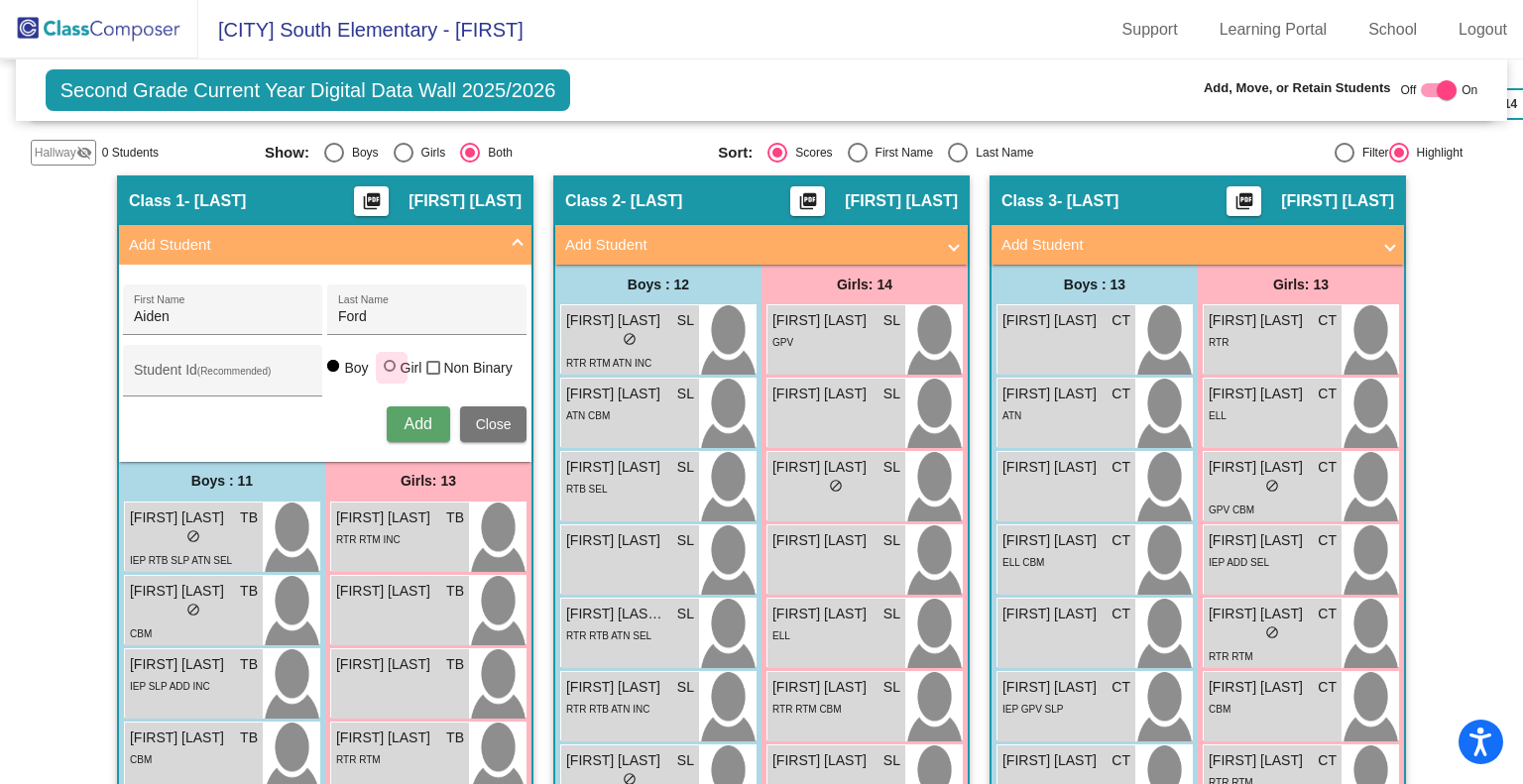 click at bounding box center [390, 366] 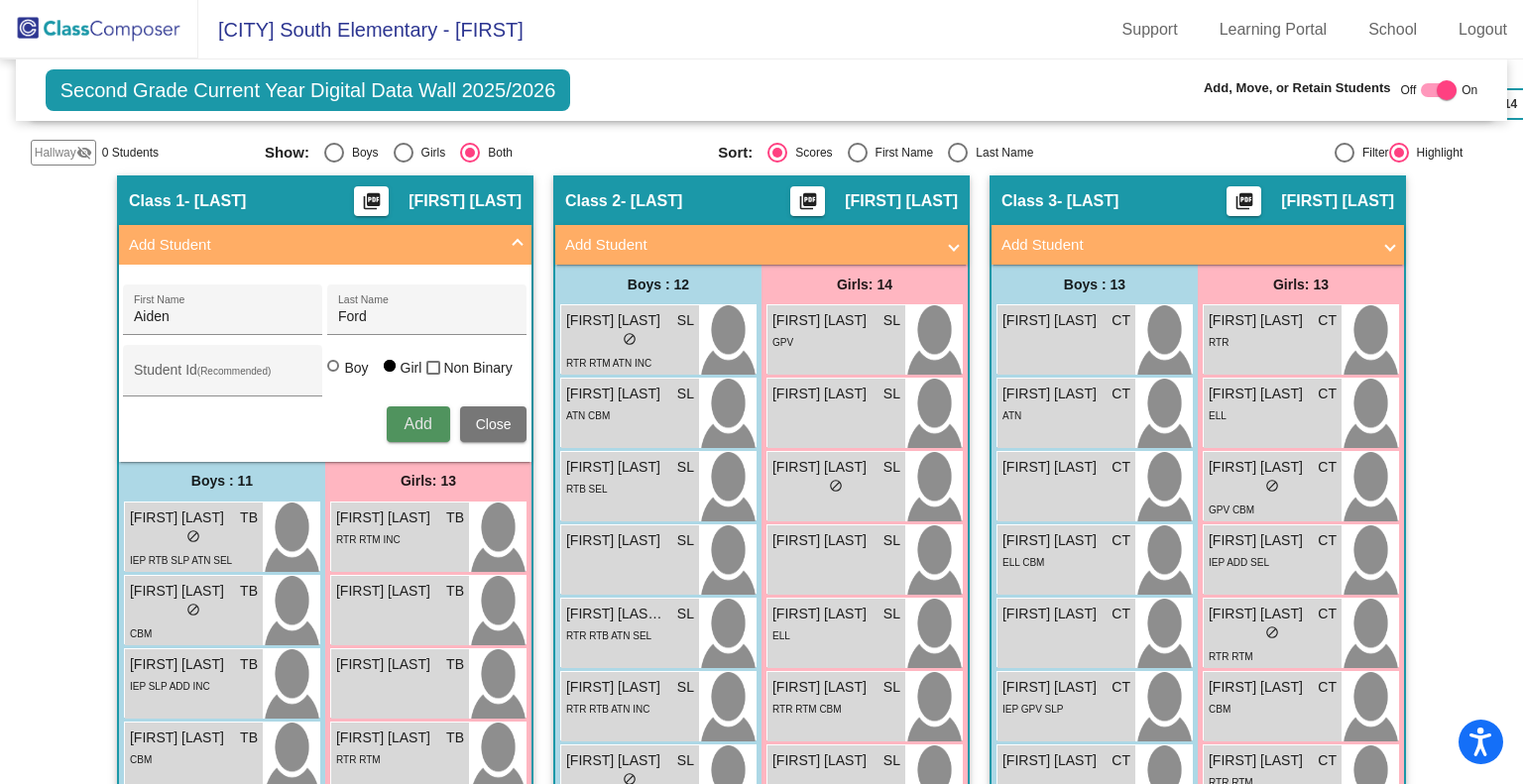 click on "Add" at bounding box center [417, 423] 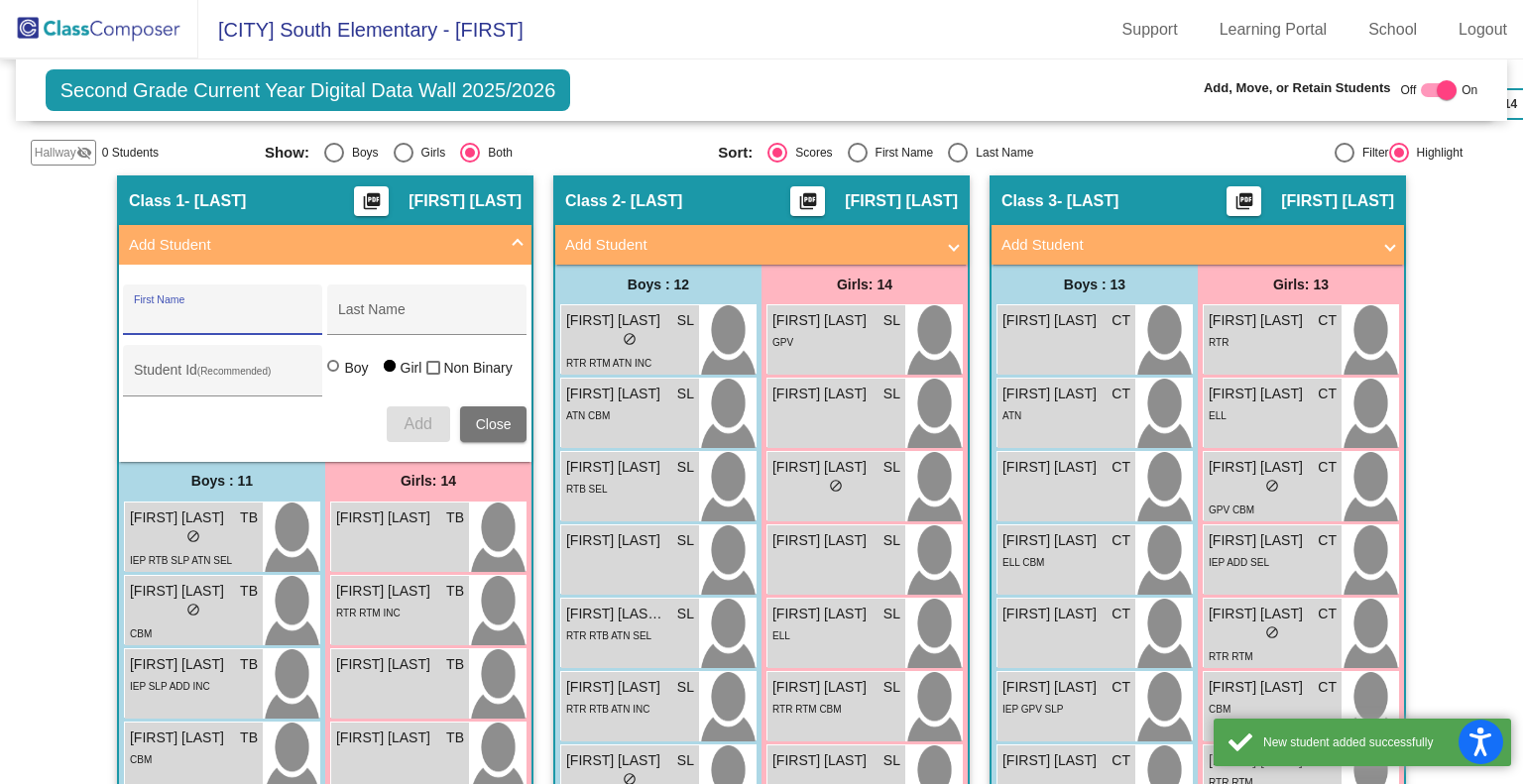 click on "Close" at bounding box center (494, 424) 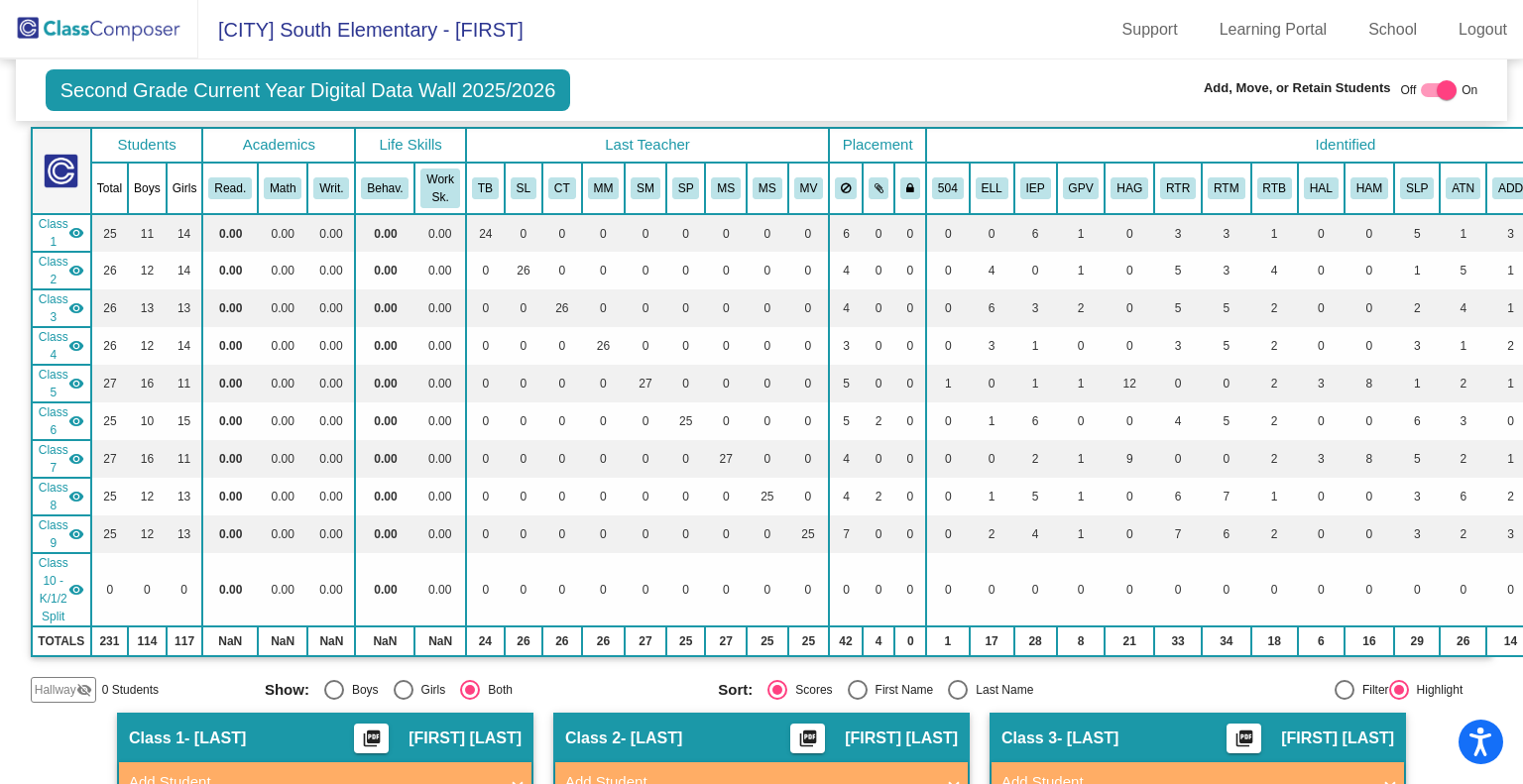 scroll, scrollTop: 73, scrollLeft: 0, axis: vertical 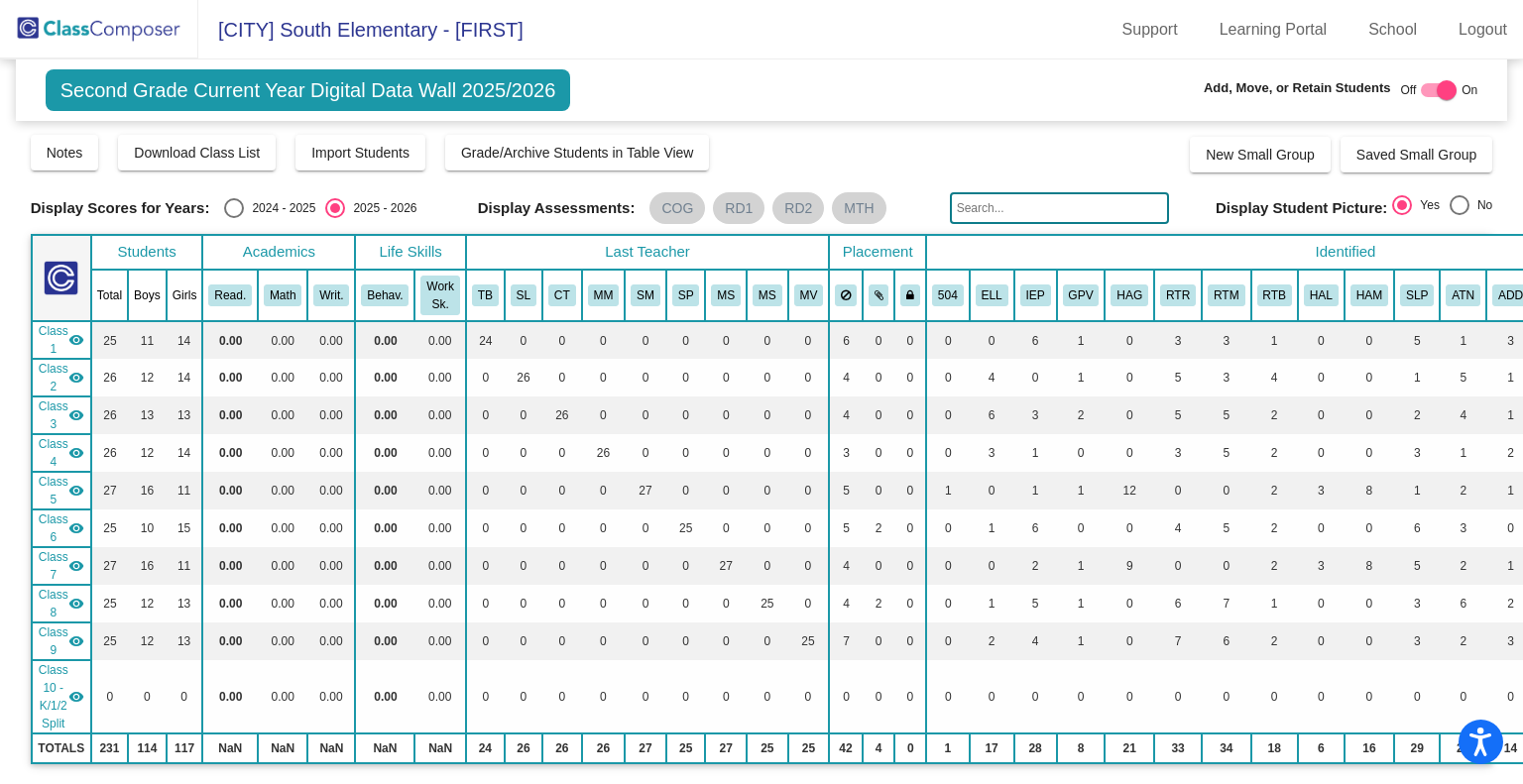 click 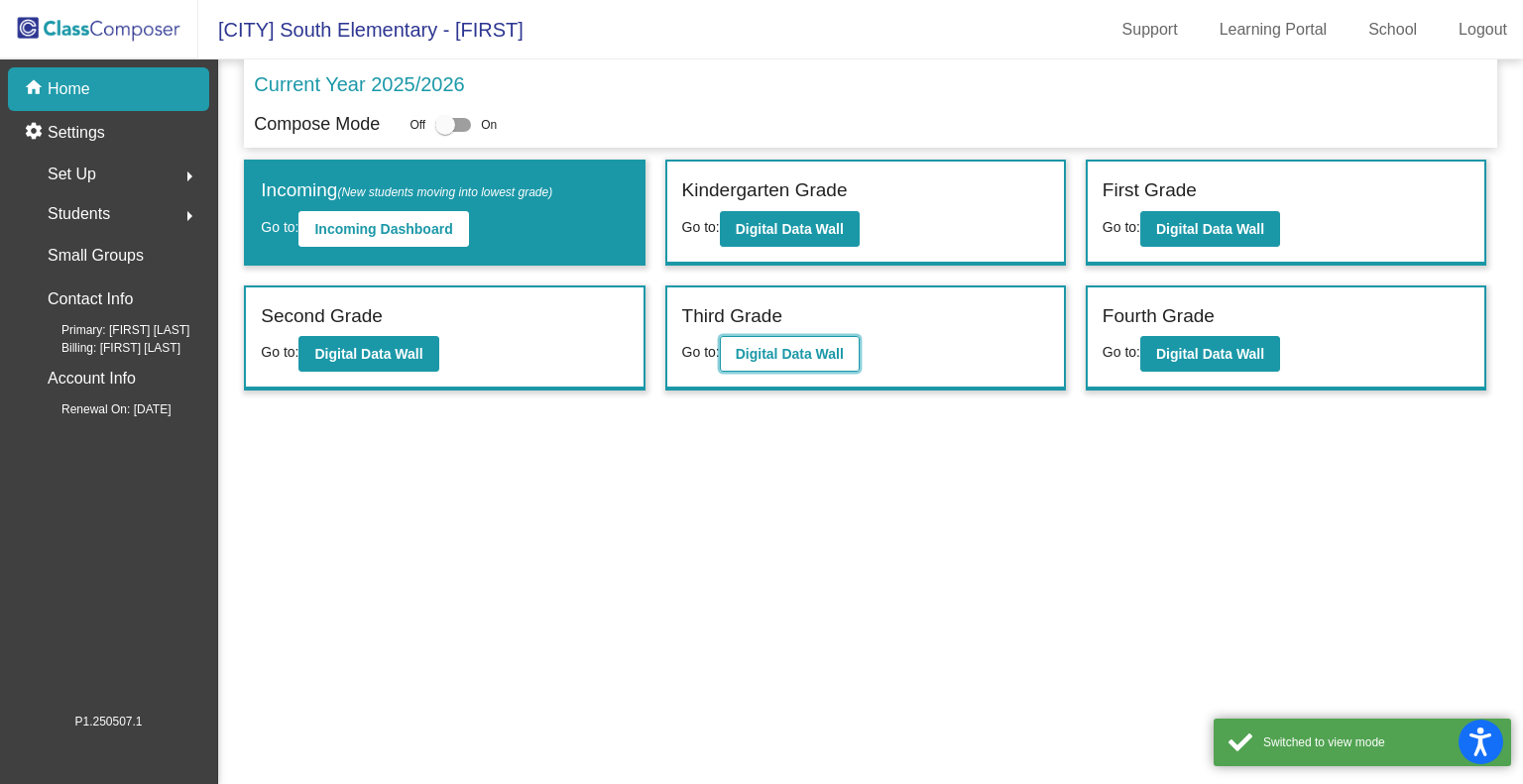 click on "Digital Data Wall" 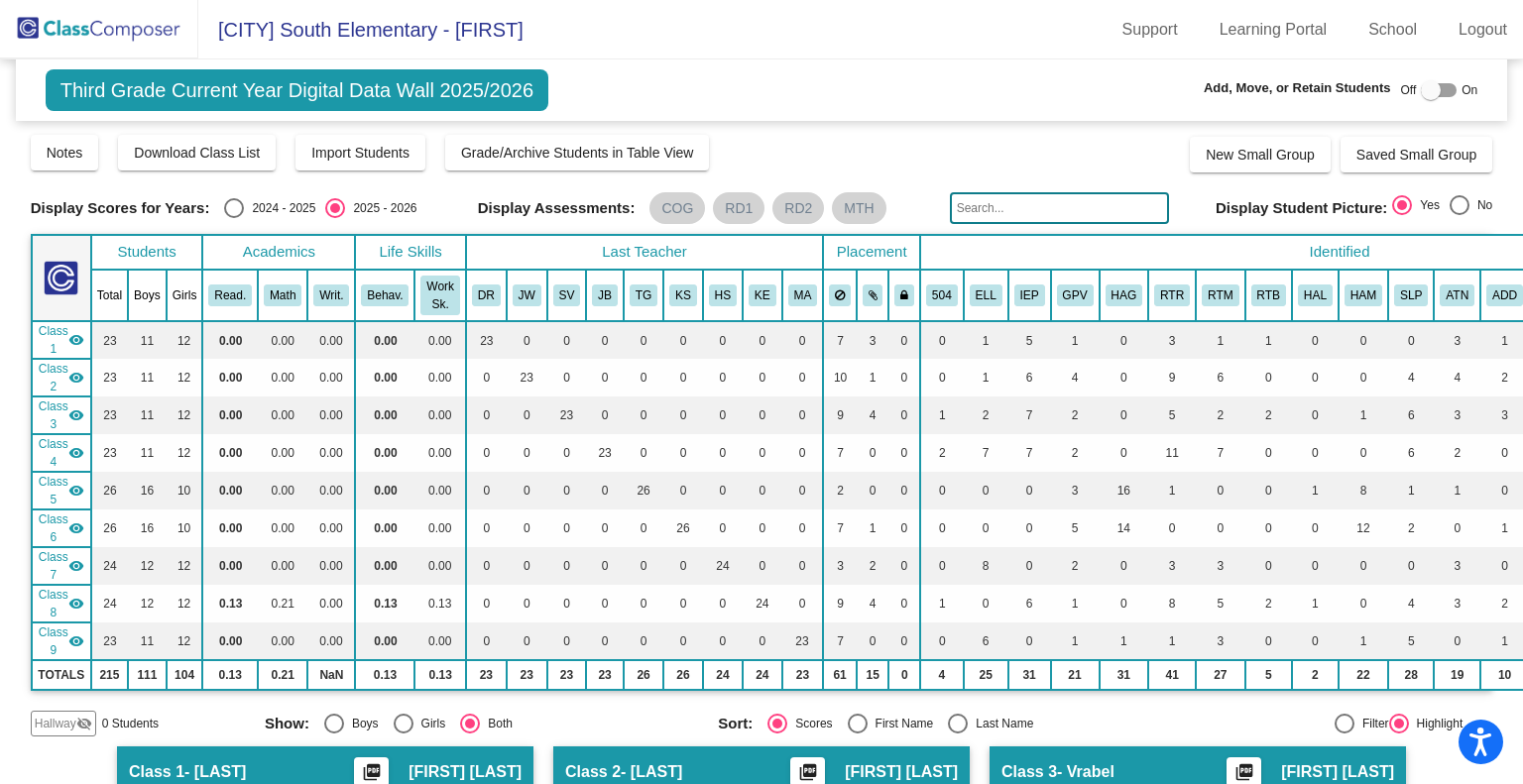 click 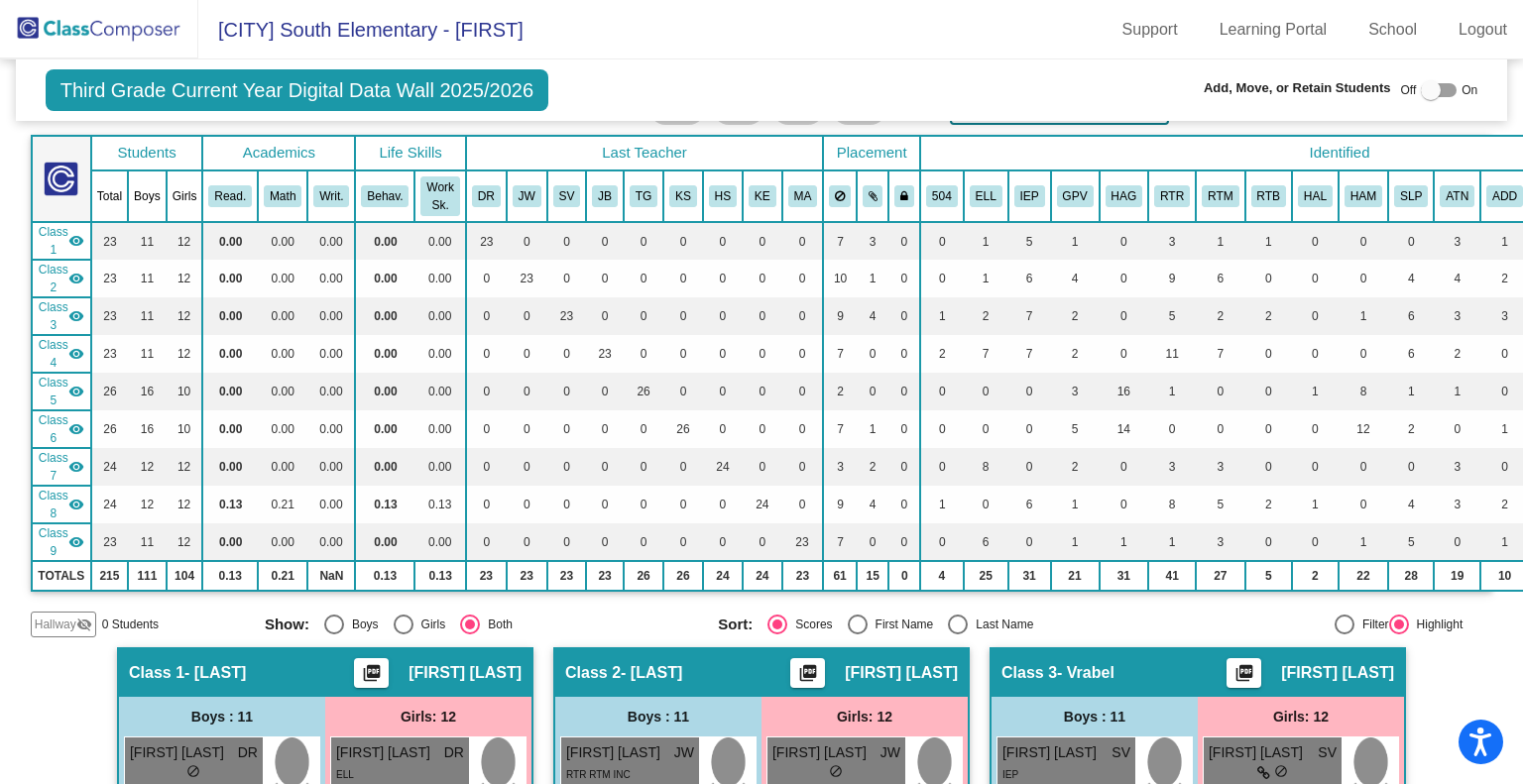 scroll, scrollTop: 0, scrollLeft: 0, axis: both 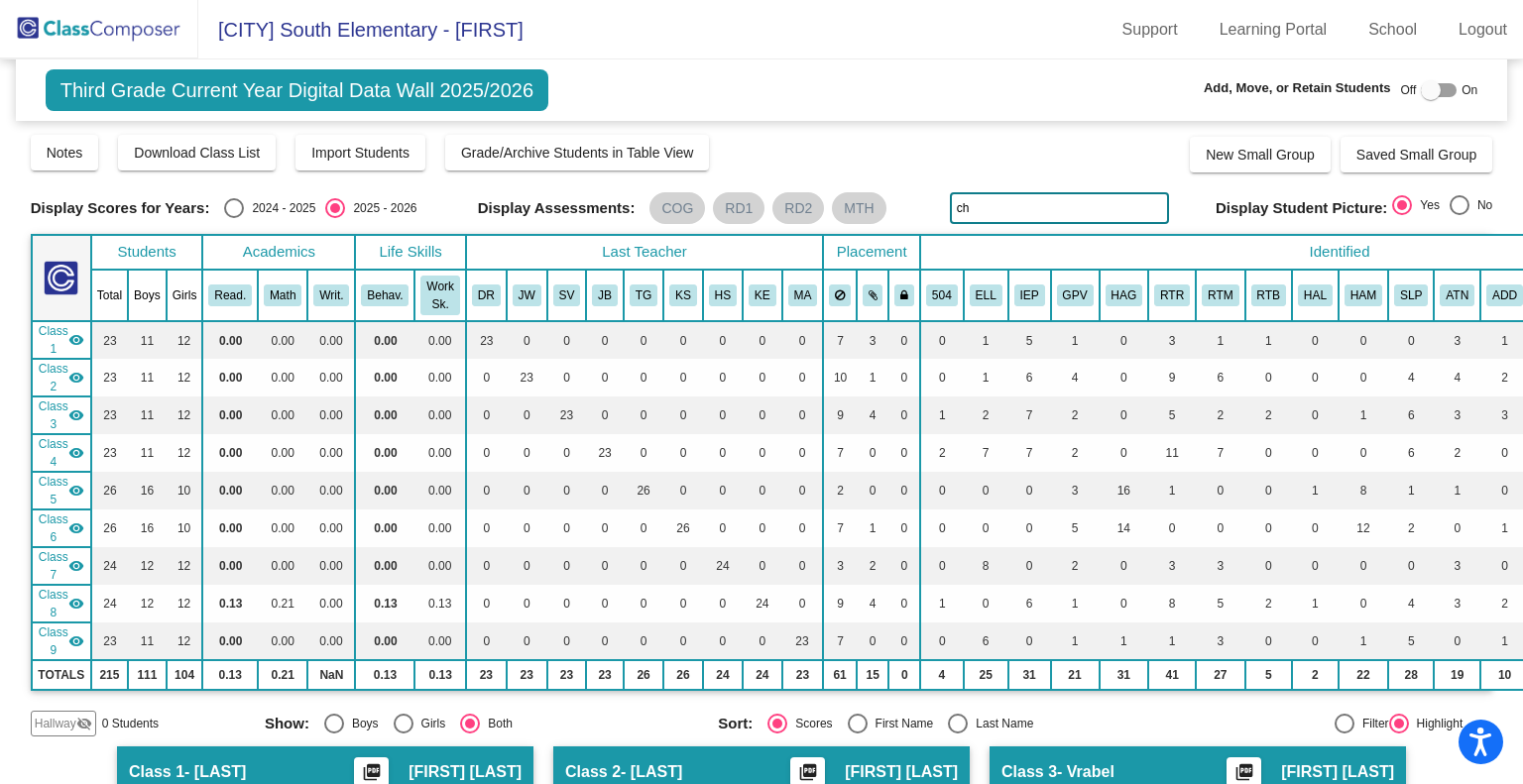 type on "c" 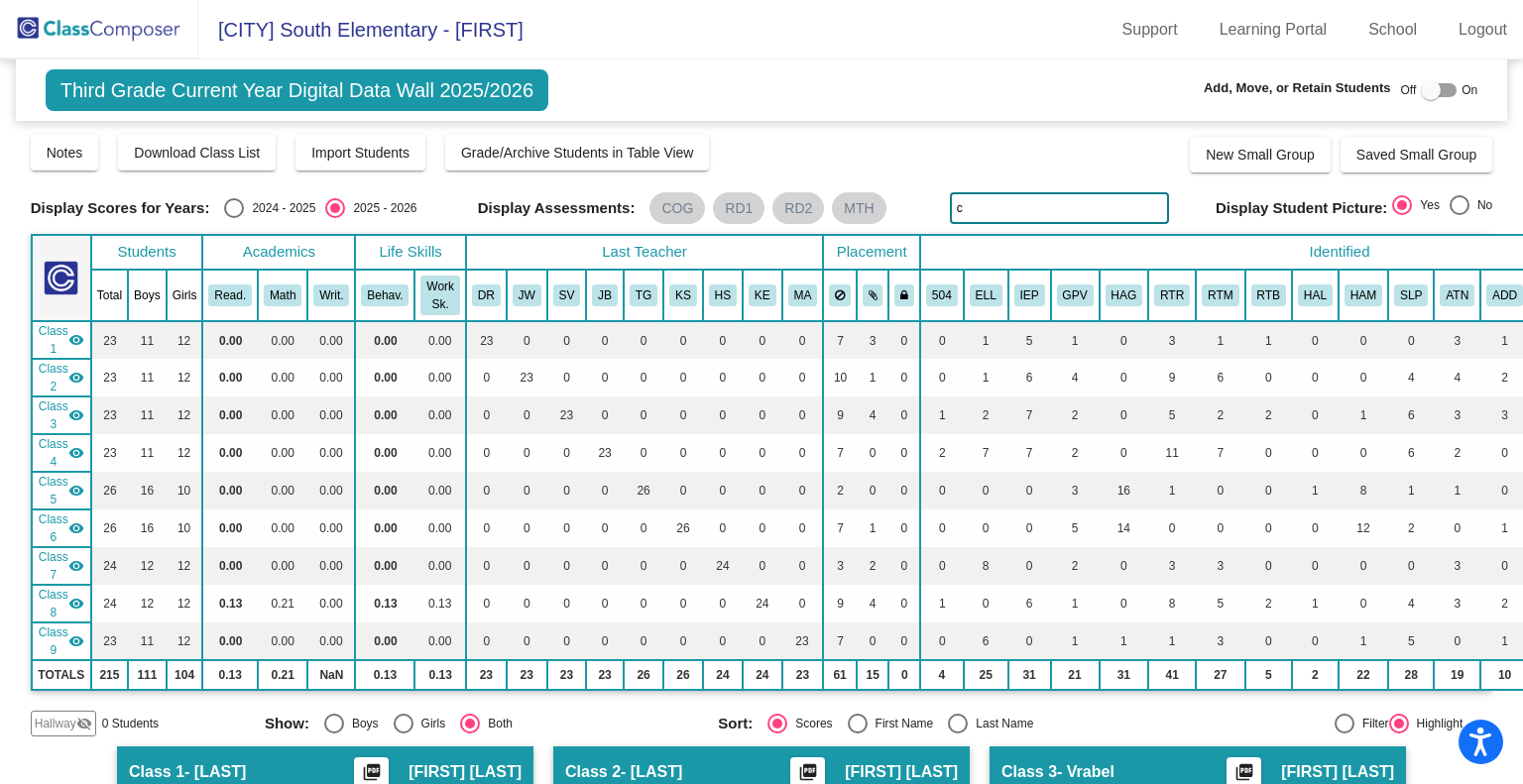 type 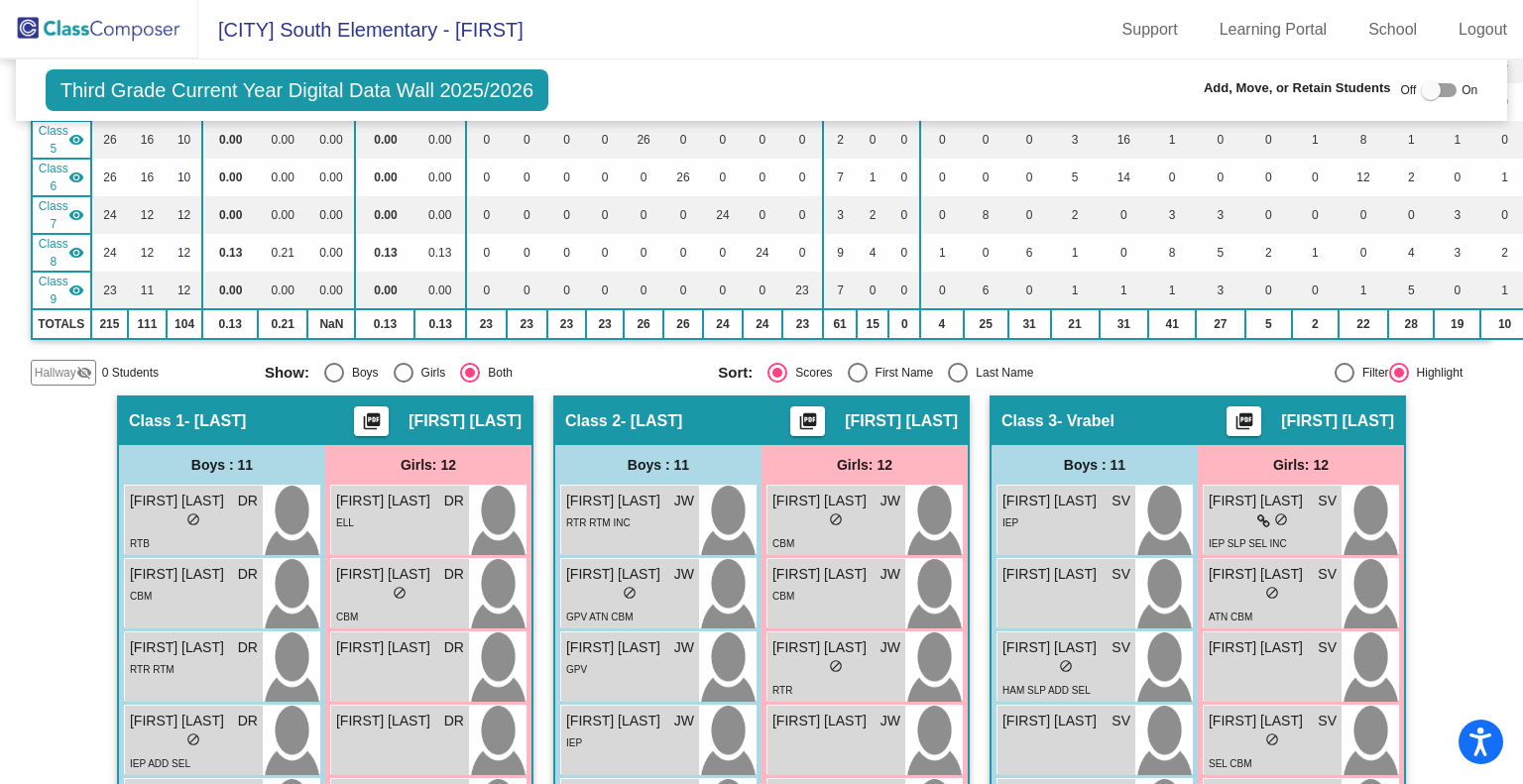 scroll, scrollTop: 0, scrollLeft: 0, axis: both 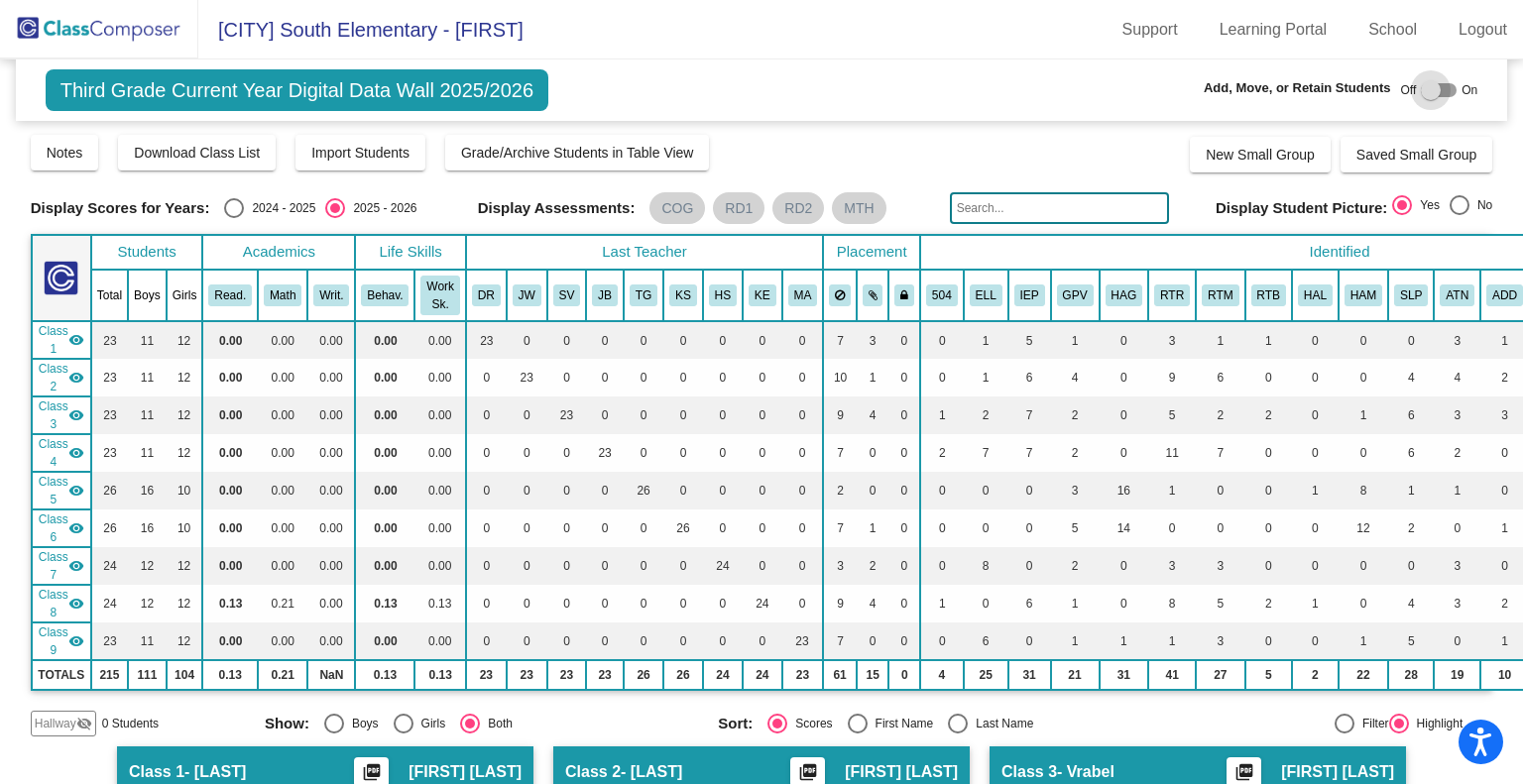click at bounding box center (1431, 90) 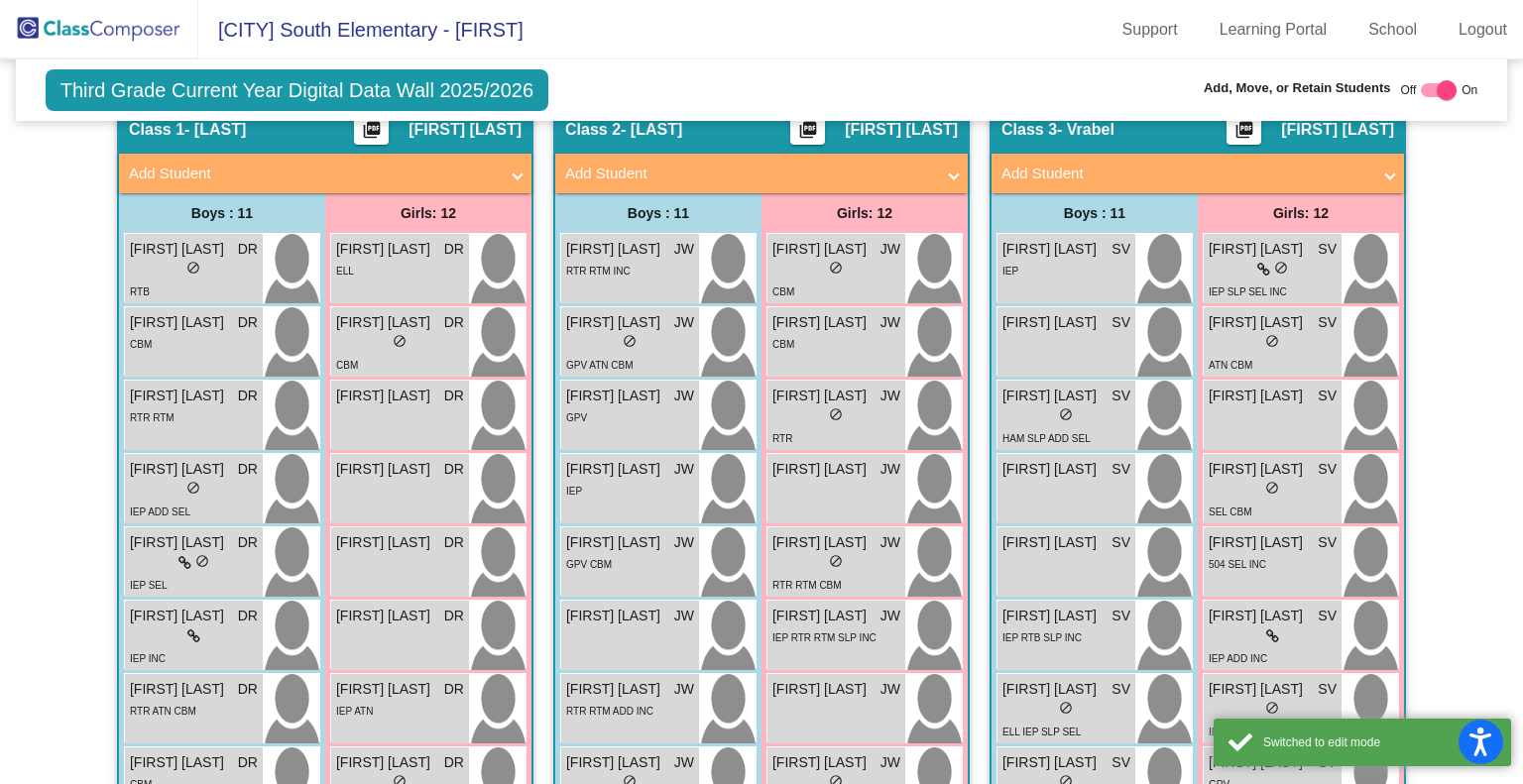 scroll, scrollTop: 648, scrollLeft: 0, axis: vertical 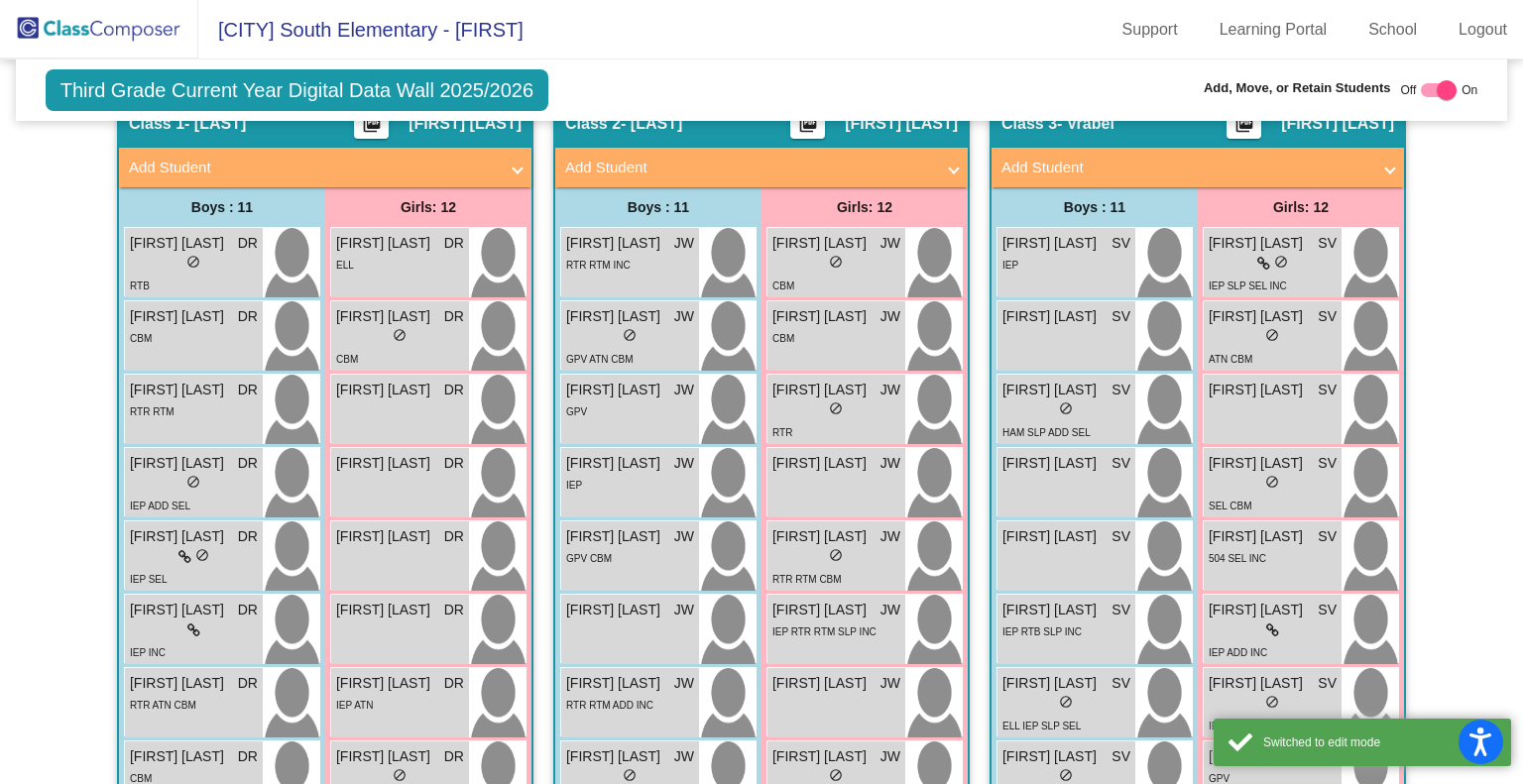 click on "Add Student" at bounding box center (313, 168) 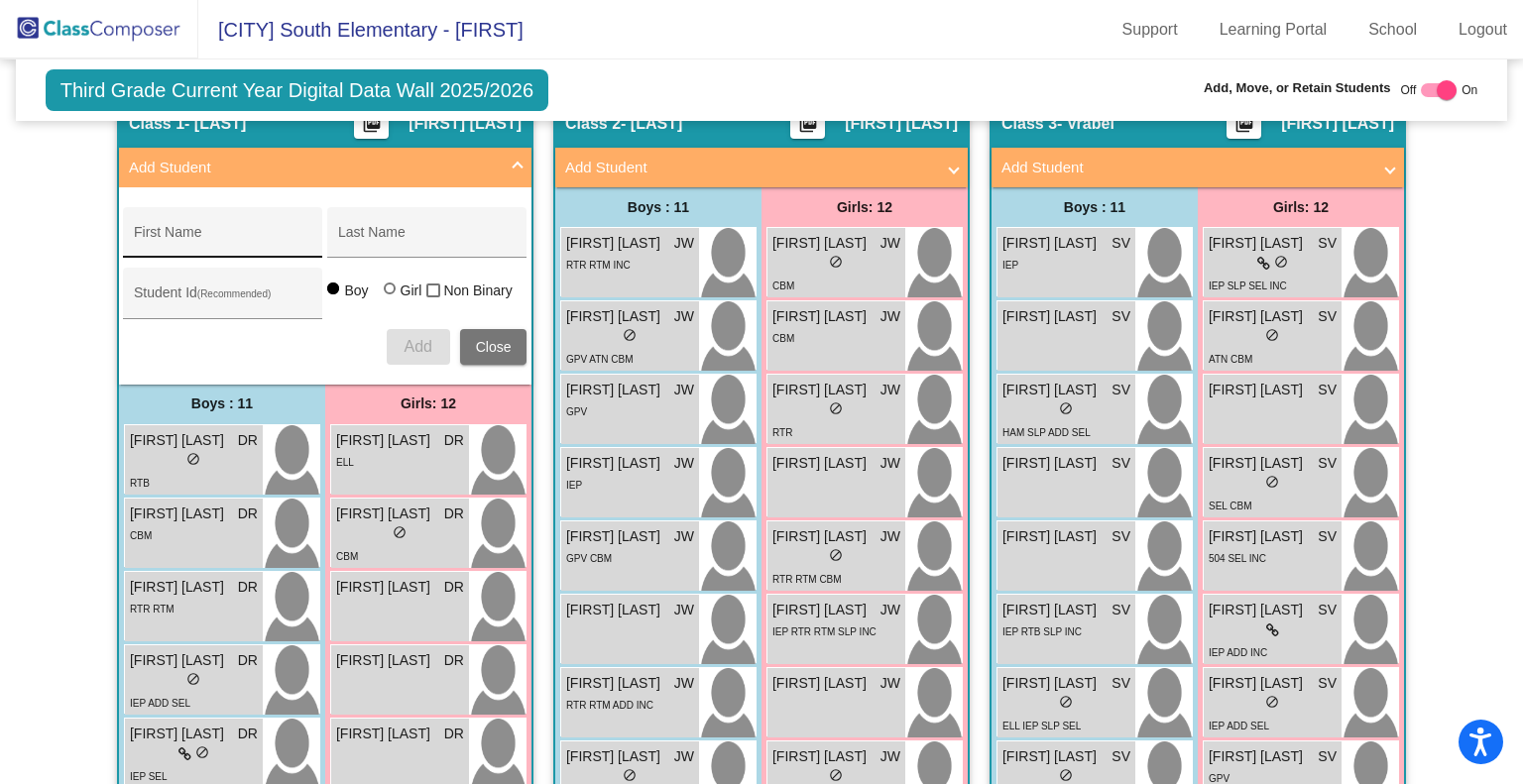 click on "First Name" at bounding box center [223, 240] 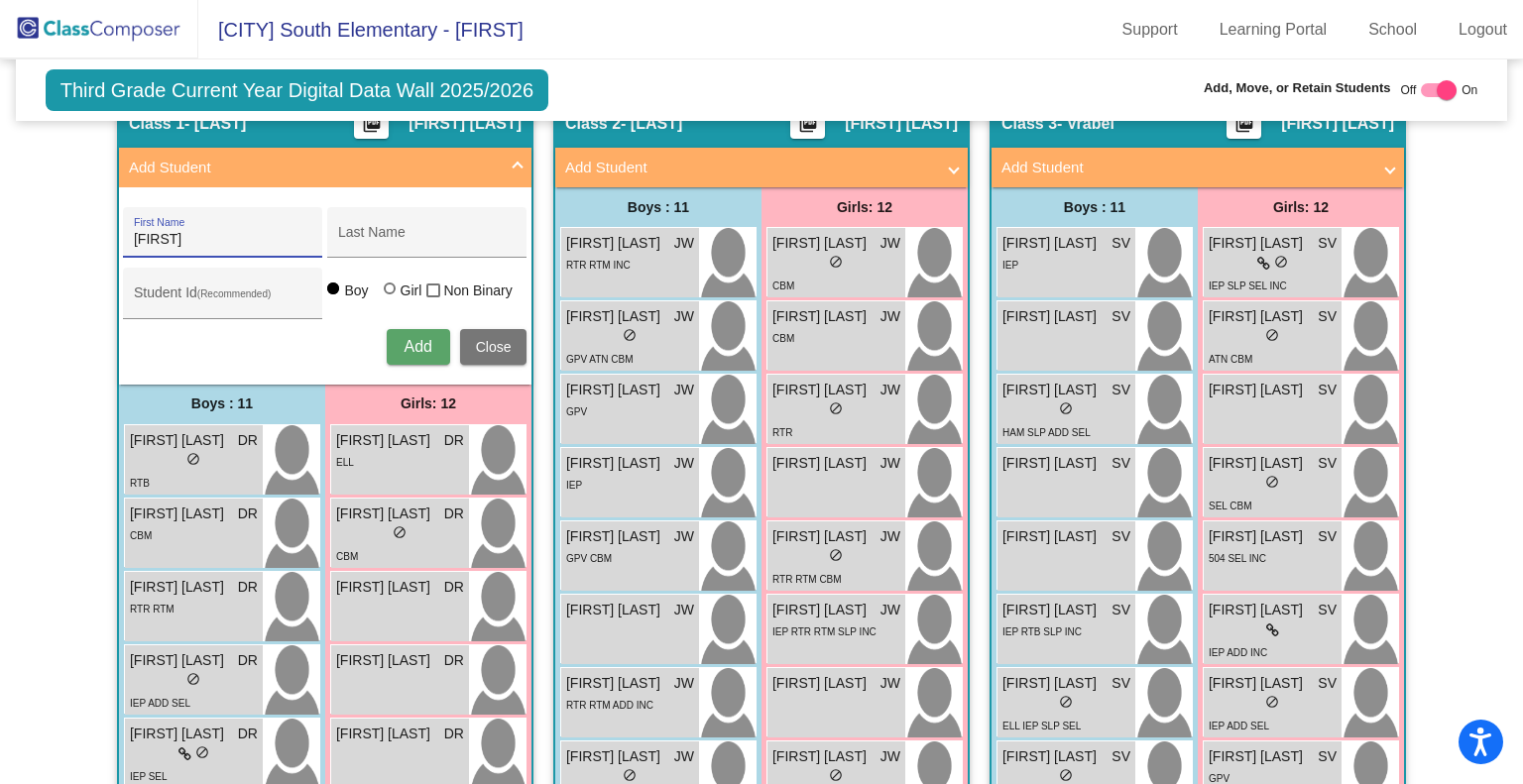 type on "Zelis" 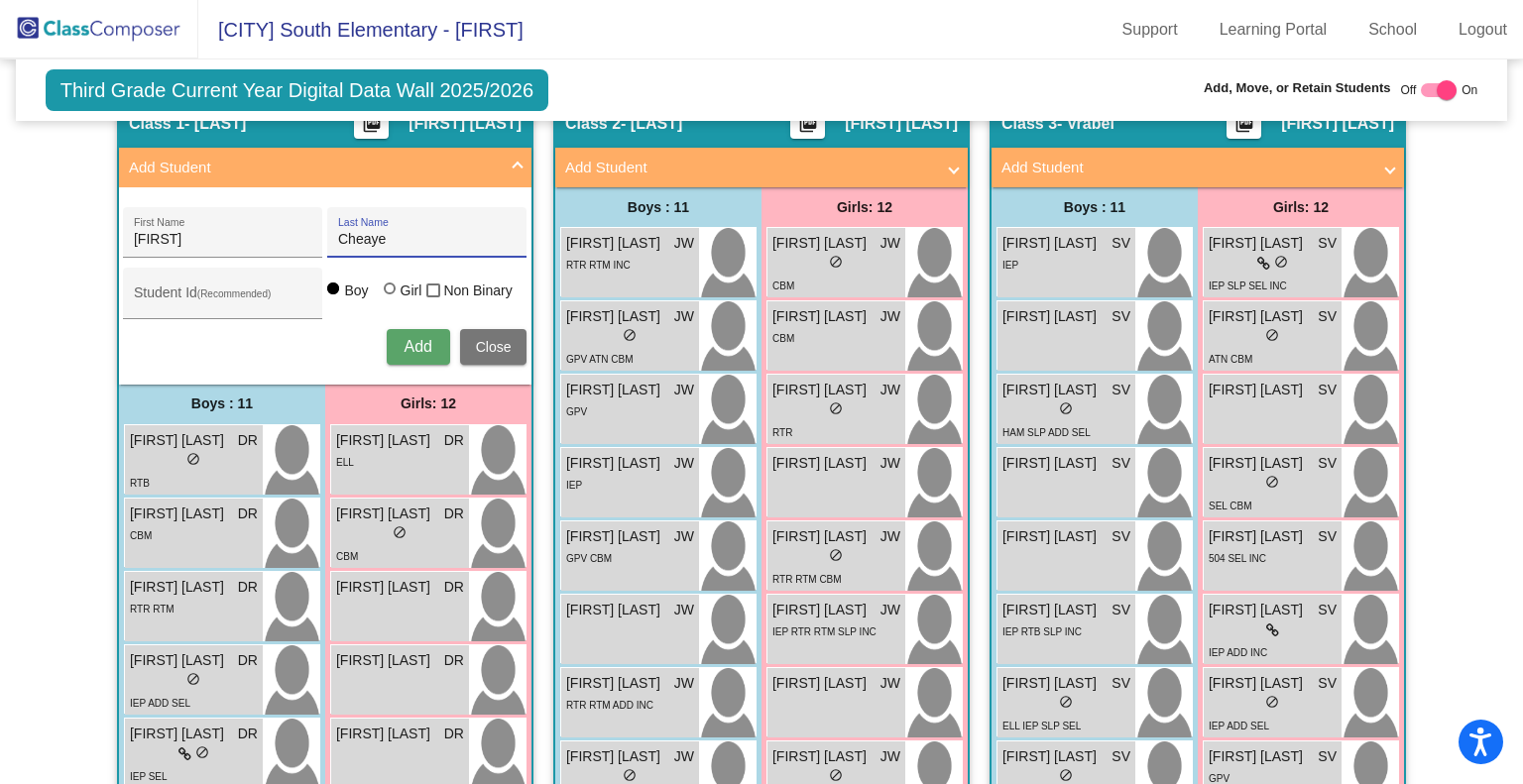 type on "Cheaye" 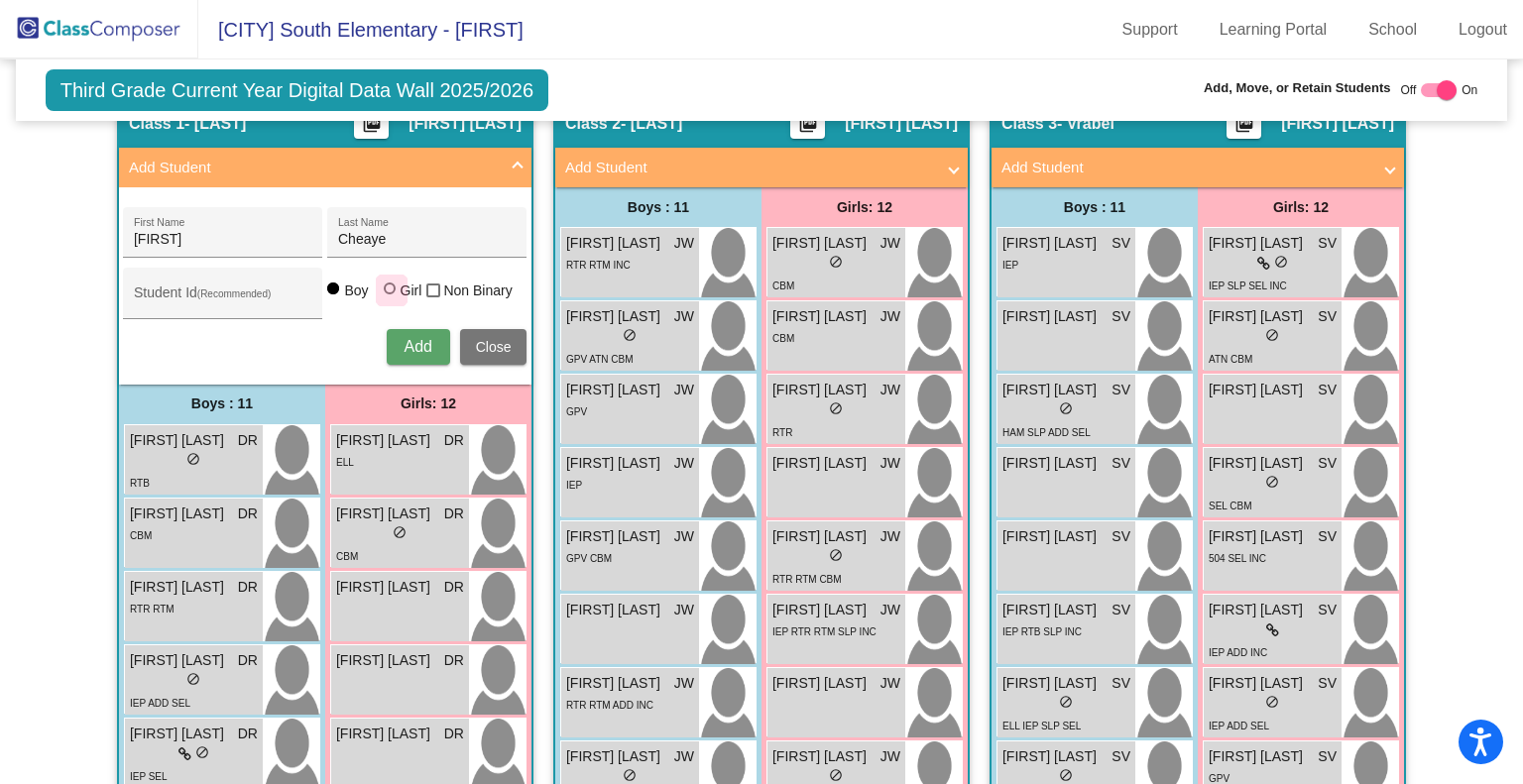 click at bounding box center (390, 288) 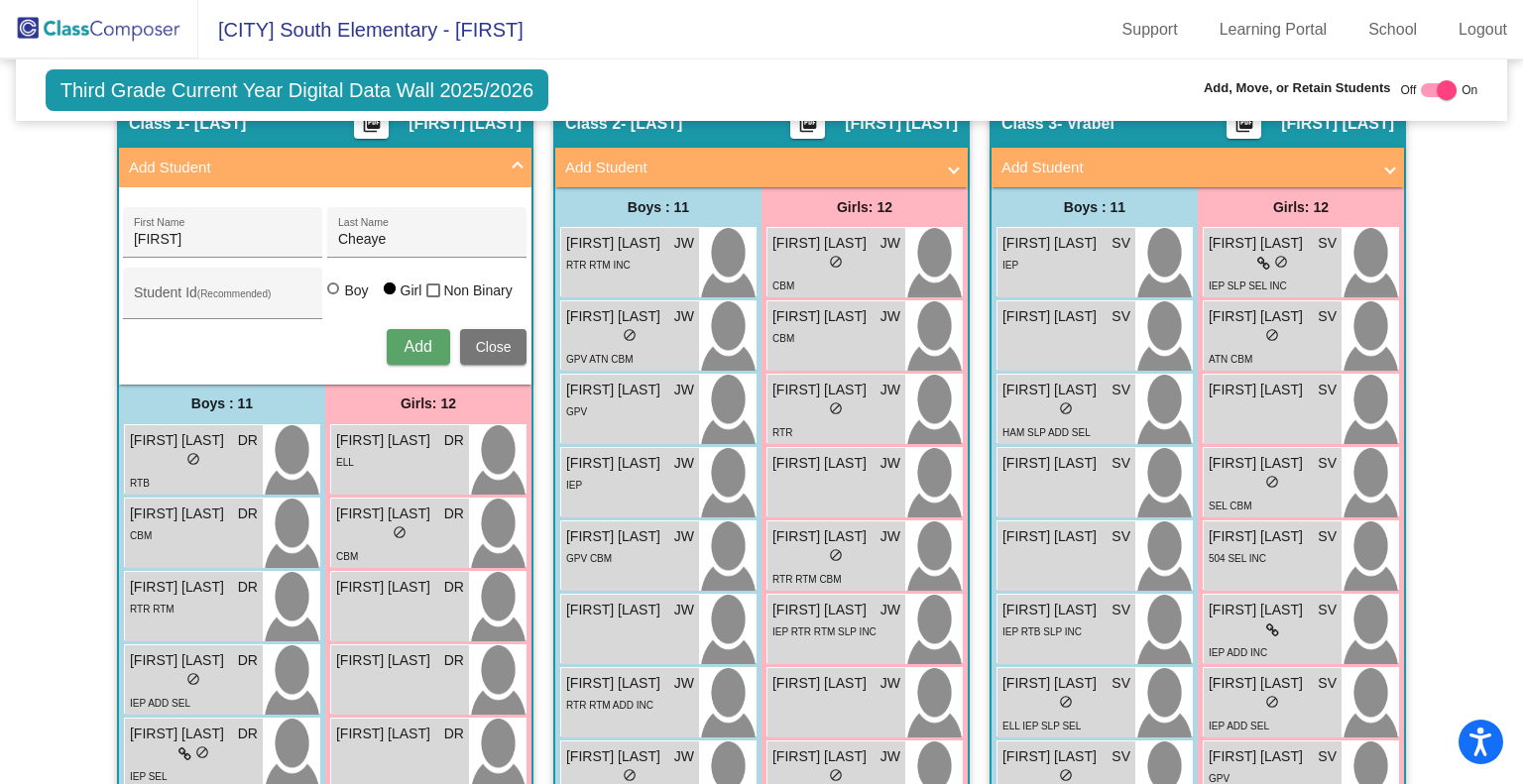 click on "Zelis First Name Cheaye Last Name Student Id  (Recommended)   Boy   Girl   Non Binary Add Close" at bounding box center (324, 285) 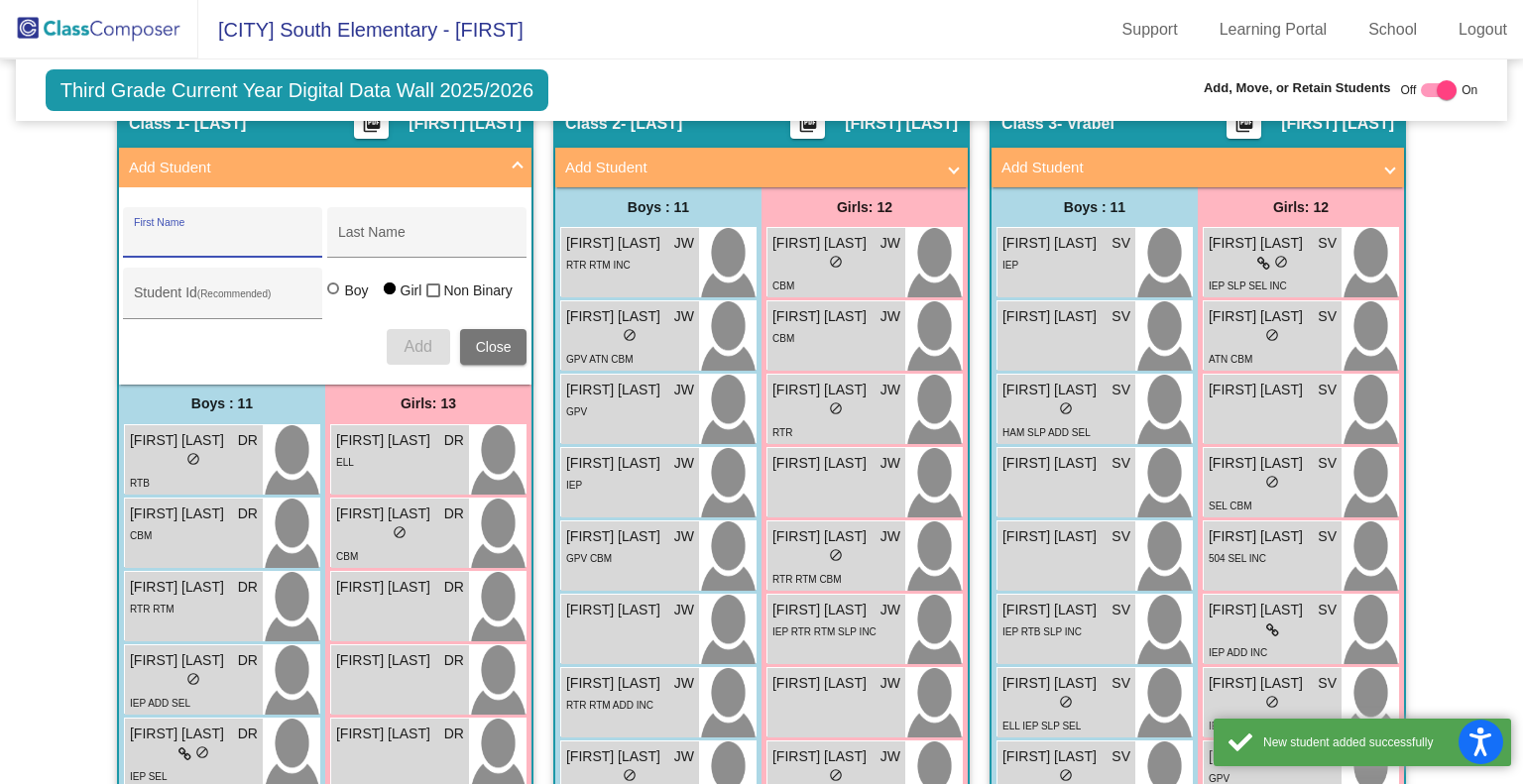 click on "Close" at bounding box center [494, 347] 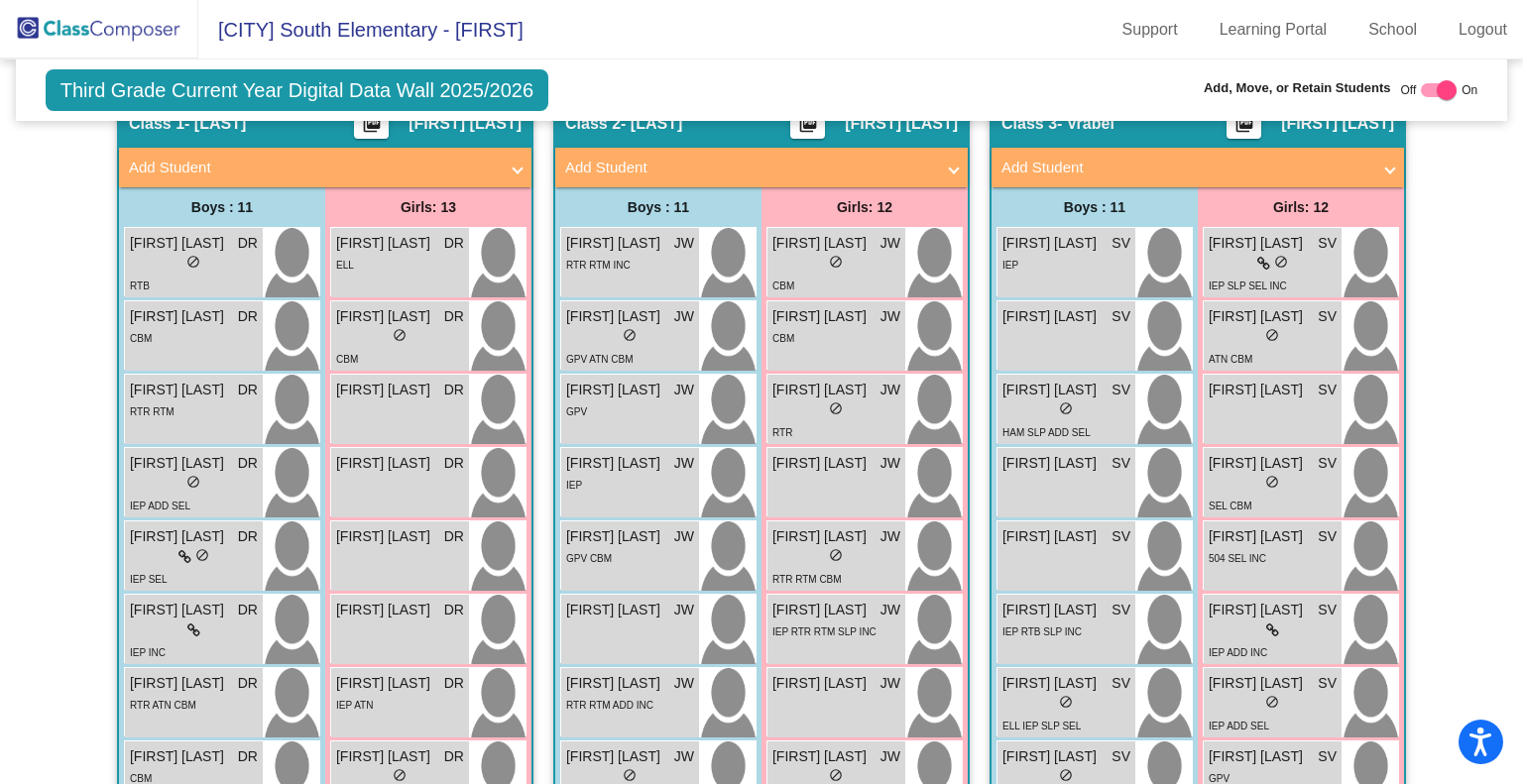scroll, scrollTop: 0, scrollLeft: 0, axis: both 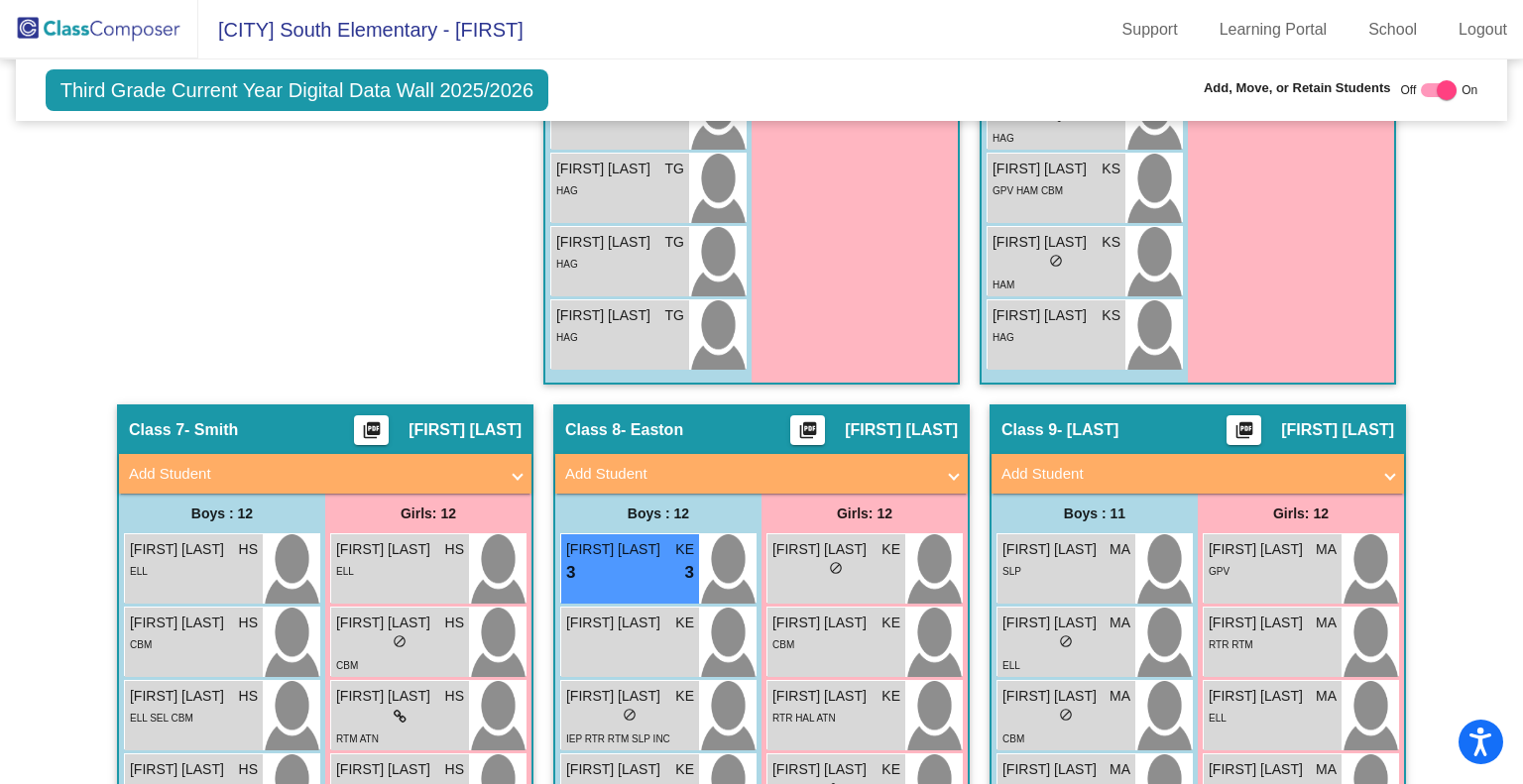 click on "Add Student" at bounding box center [1186, 474] 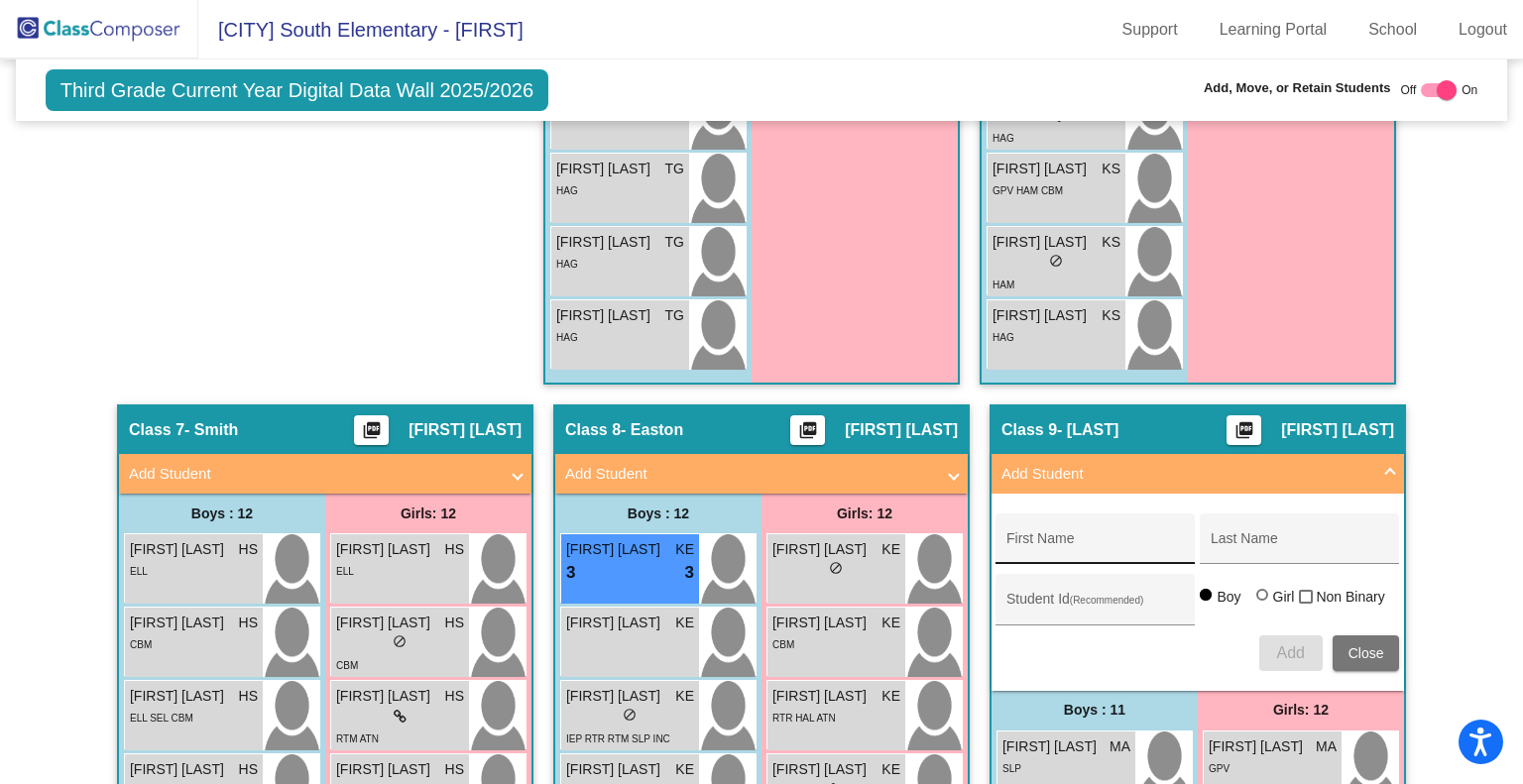click on "First Name" at bounding box center (1096, 546) 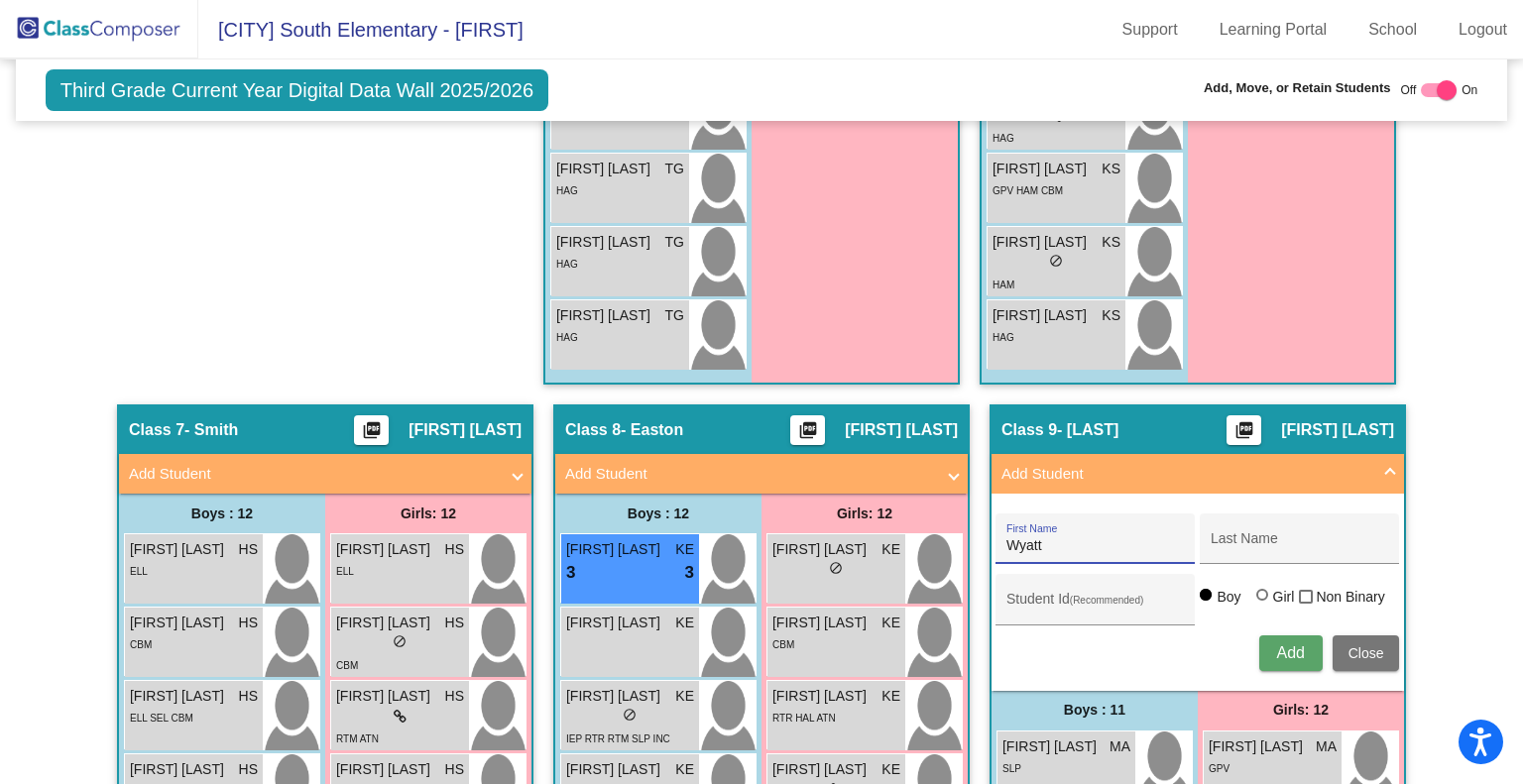 type on "Wyatt" 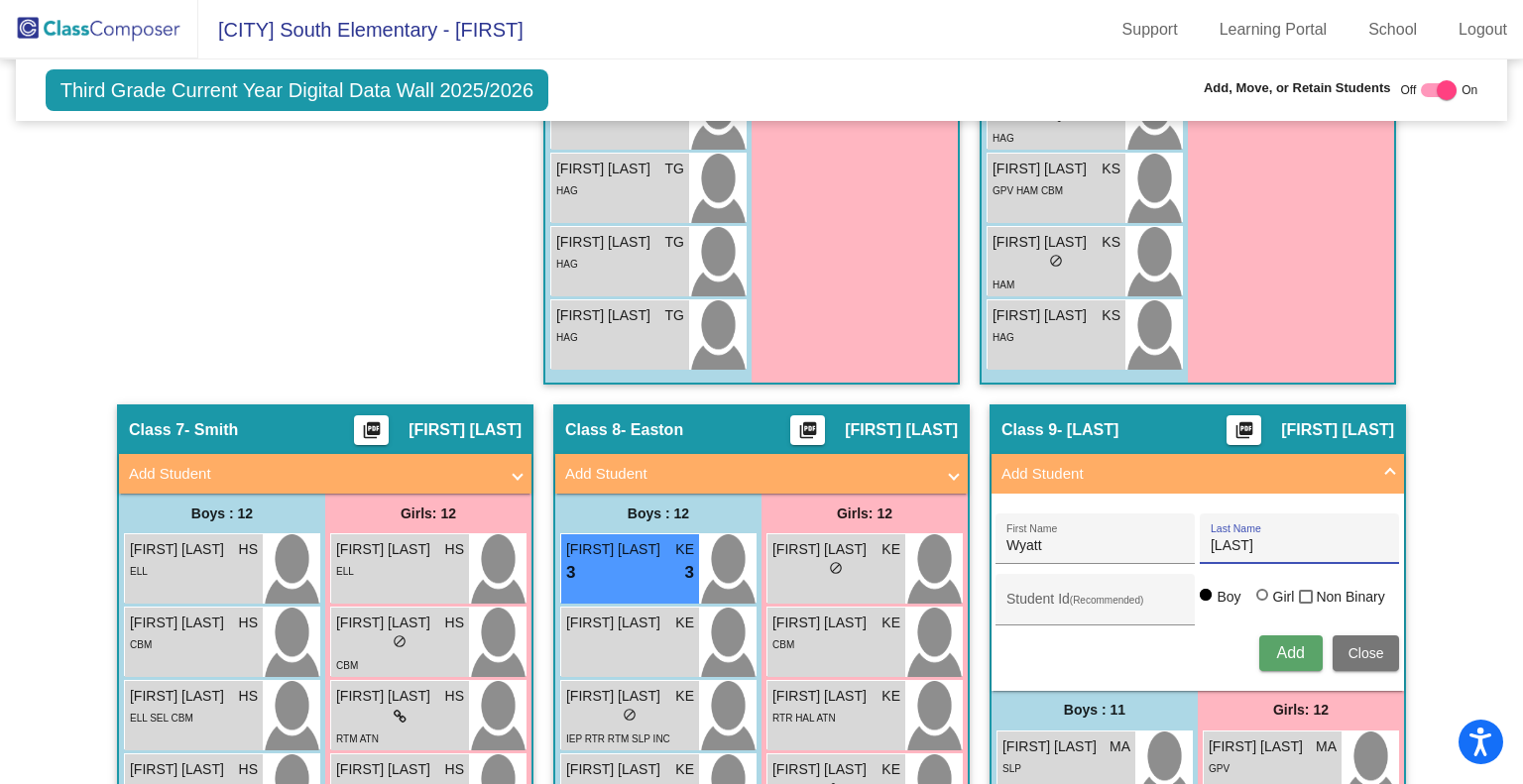 type on "McIntosh" 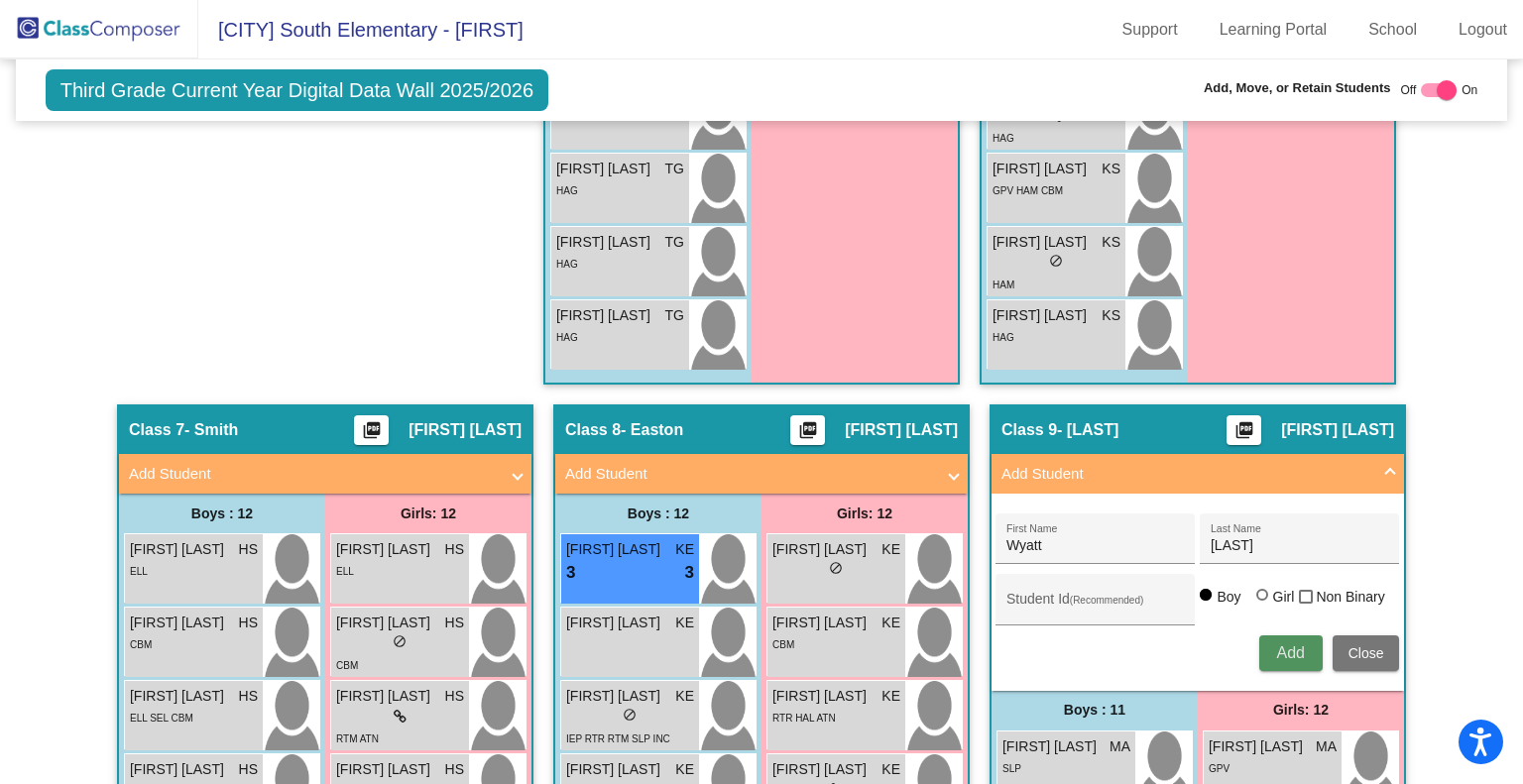 type 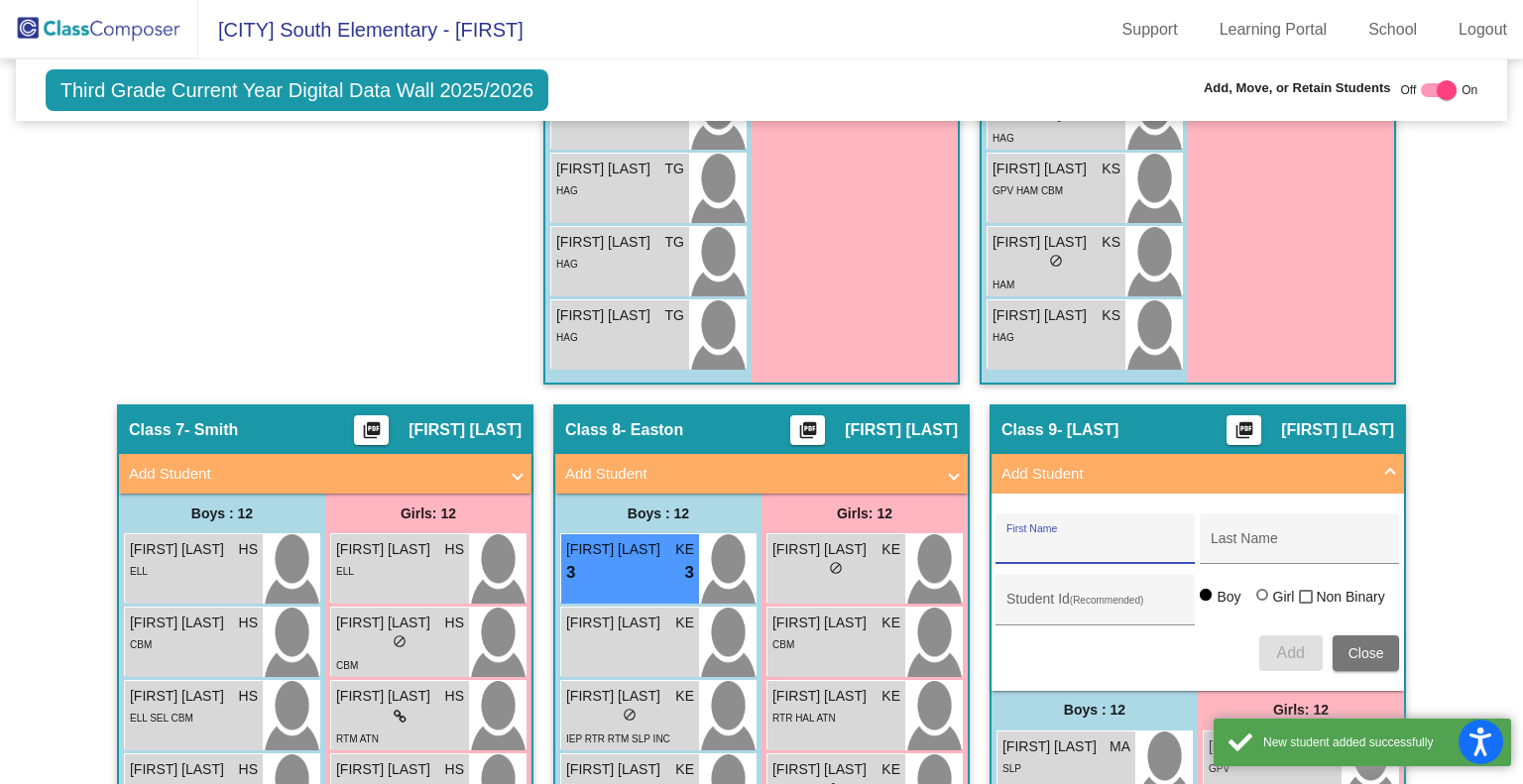 click on "Close" at bounding box center (1366, 653) 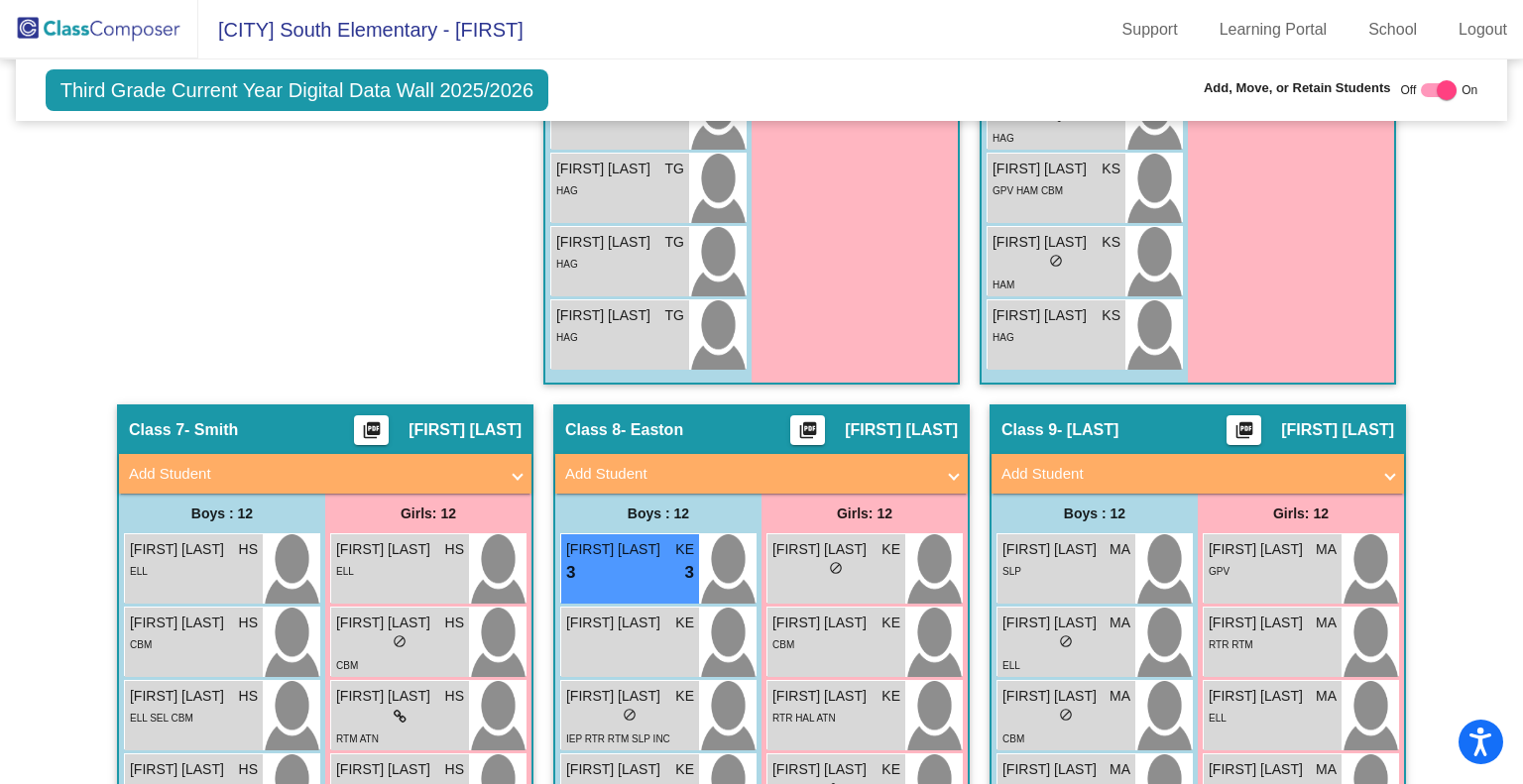 click 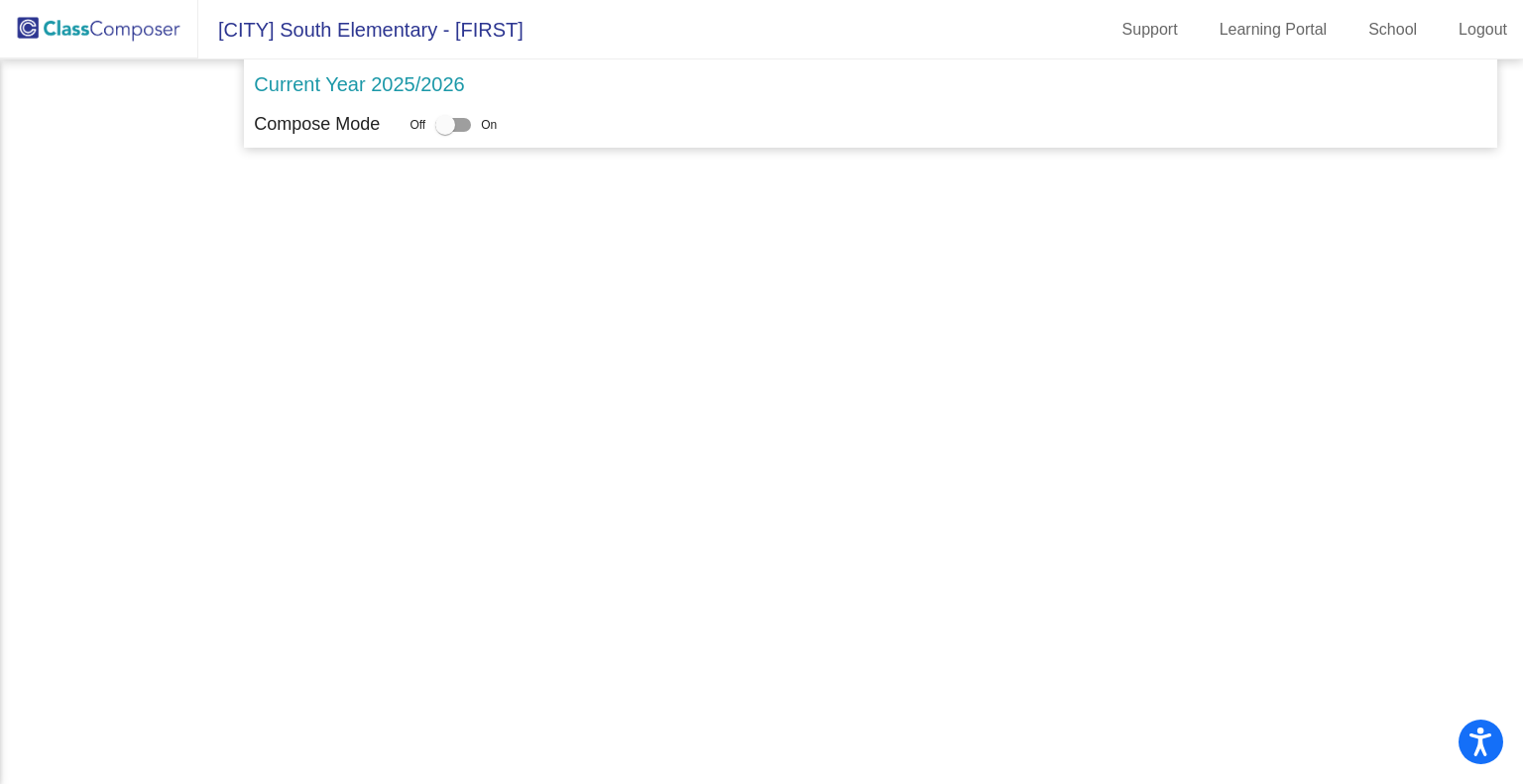 scroll, scrollTop: 0, scrollLeft: 0, axis: both 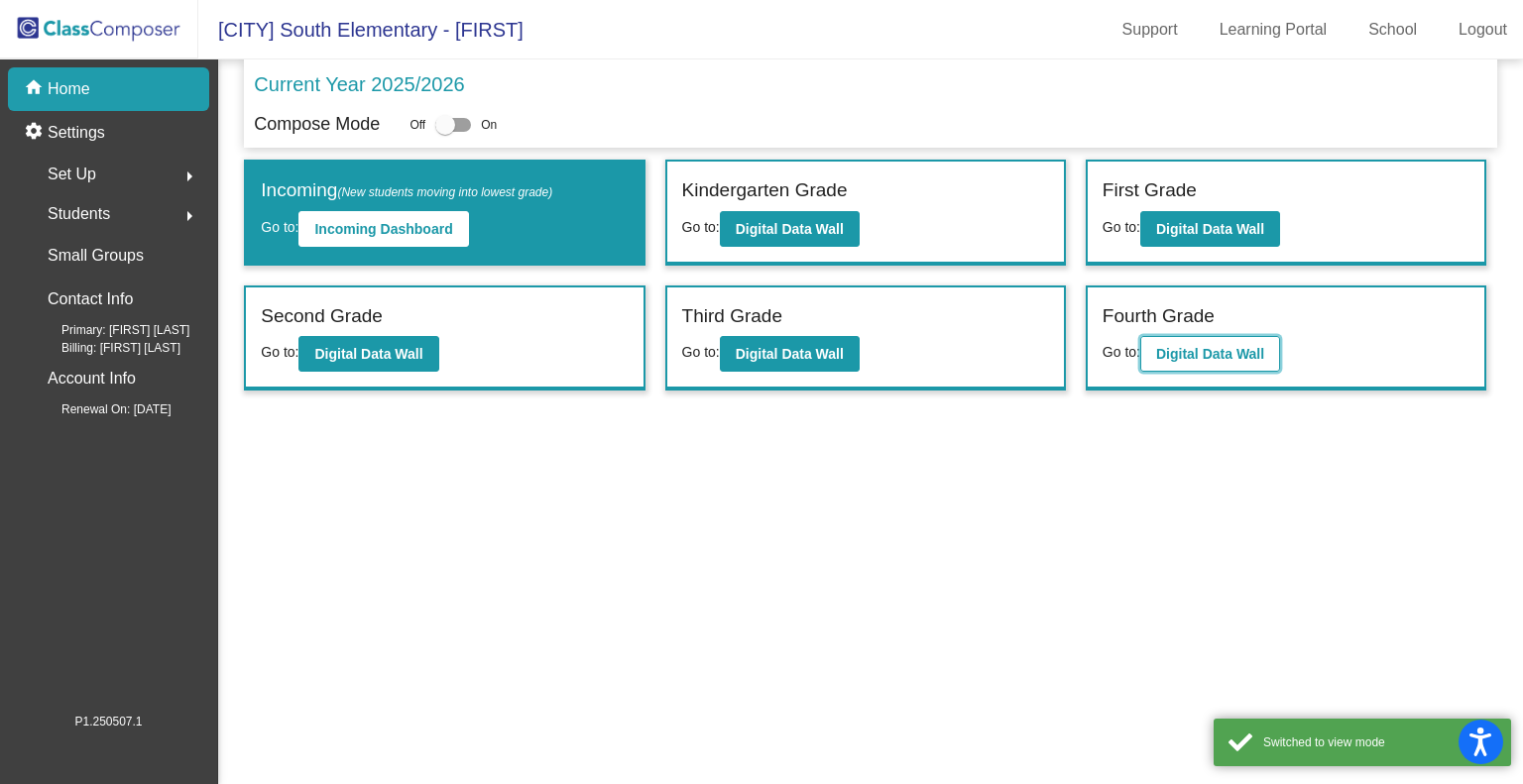 click on "Digital Data Wall" 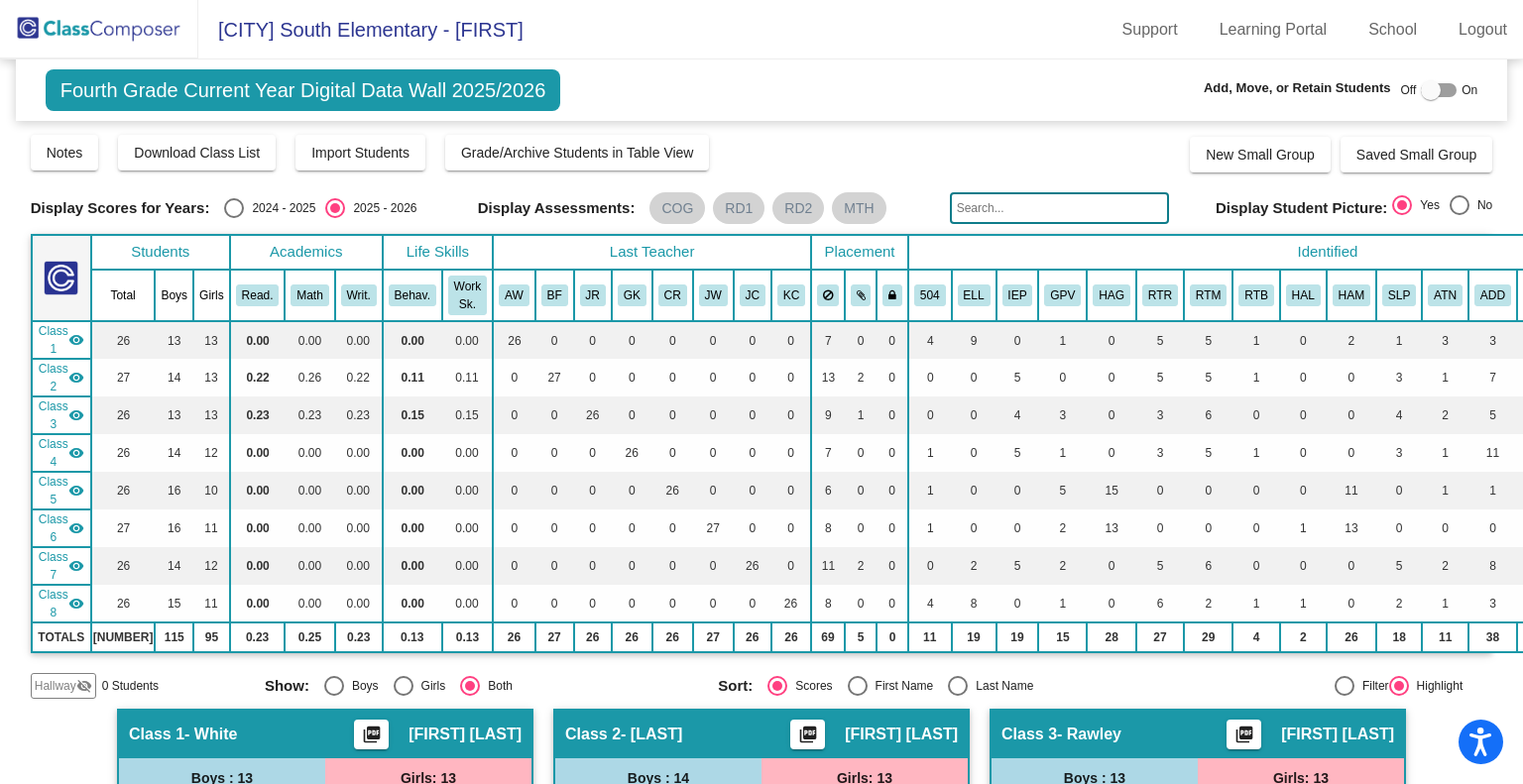 click 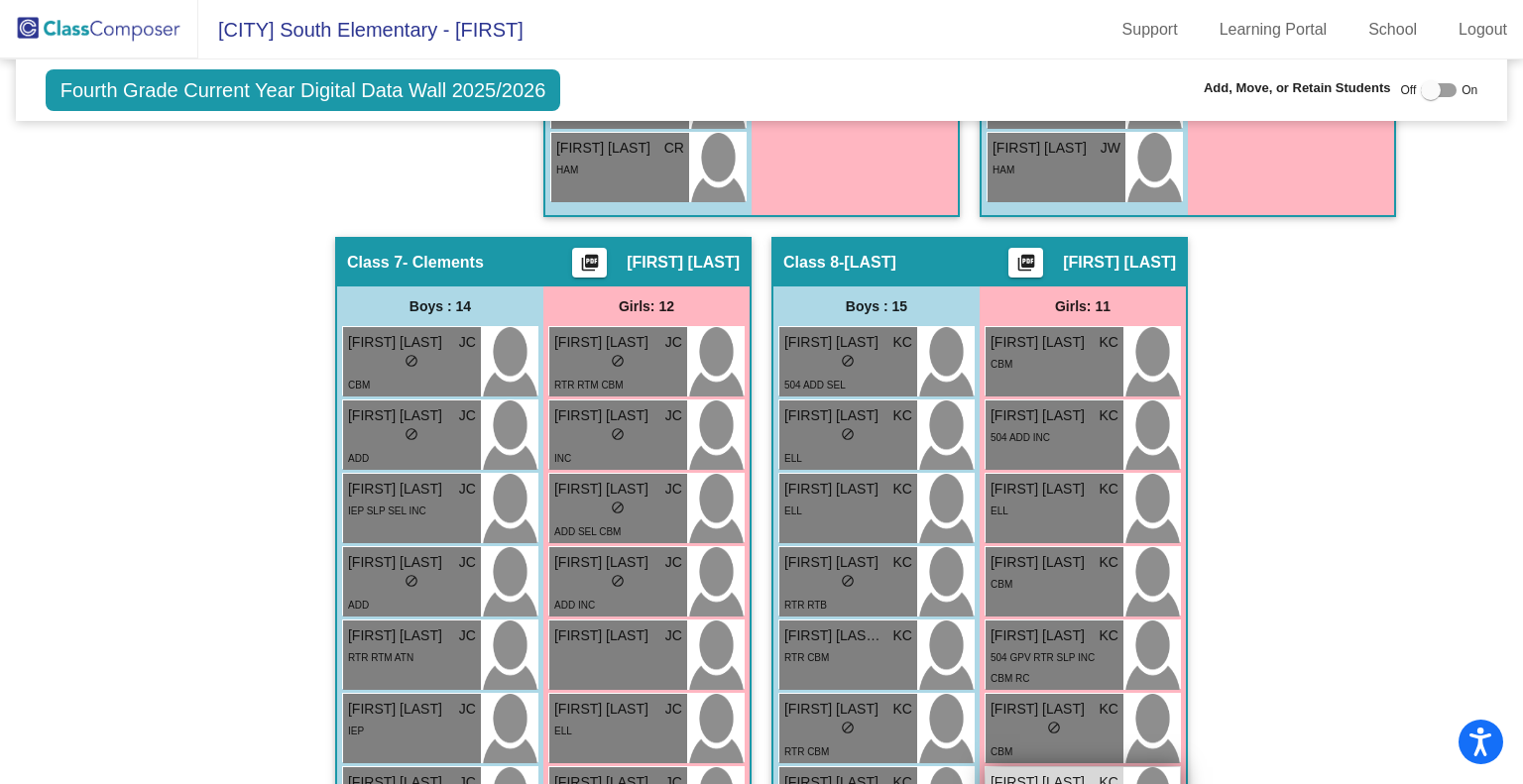 scroll, scrollTop: 2912, scrollLeft: 0, axis: vertical 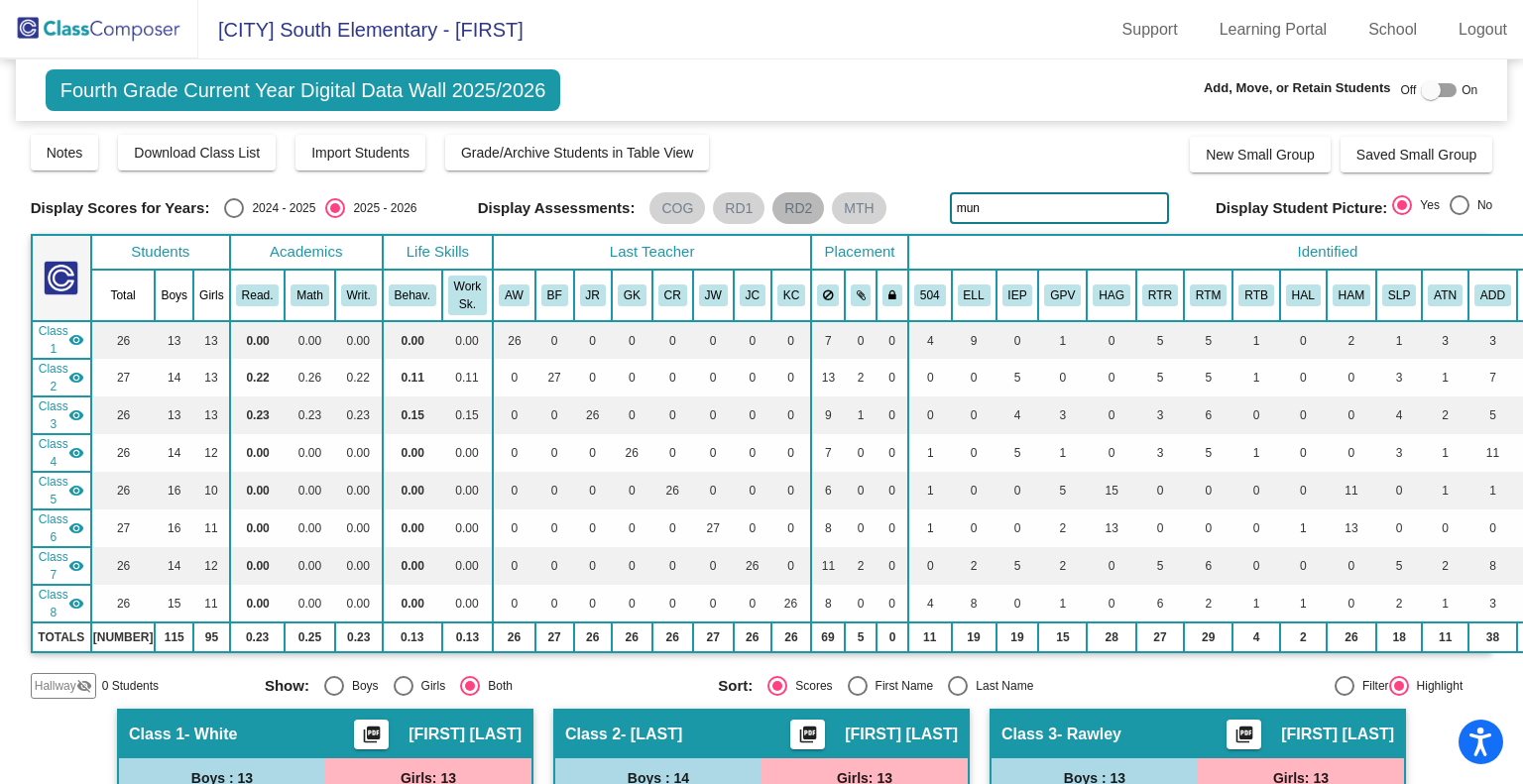 drag, startPoint x: 979, startPoint y: 203, endPoint x: 801, endPoint y: 205, distance: 178.01124 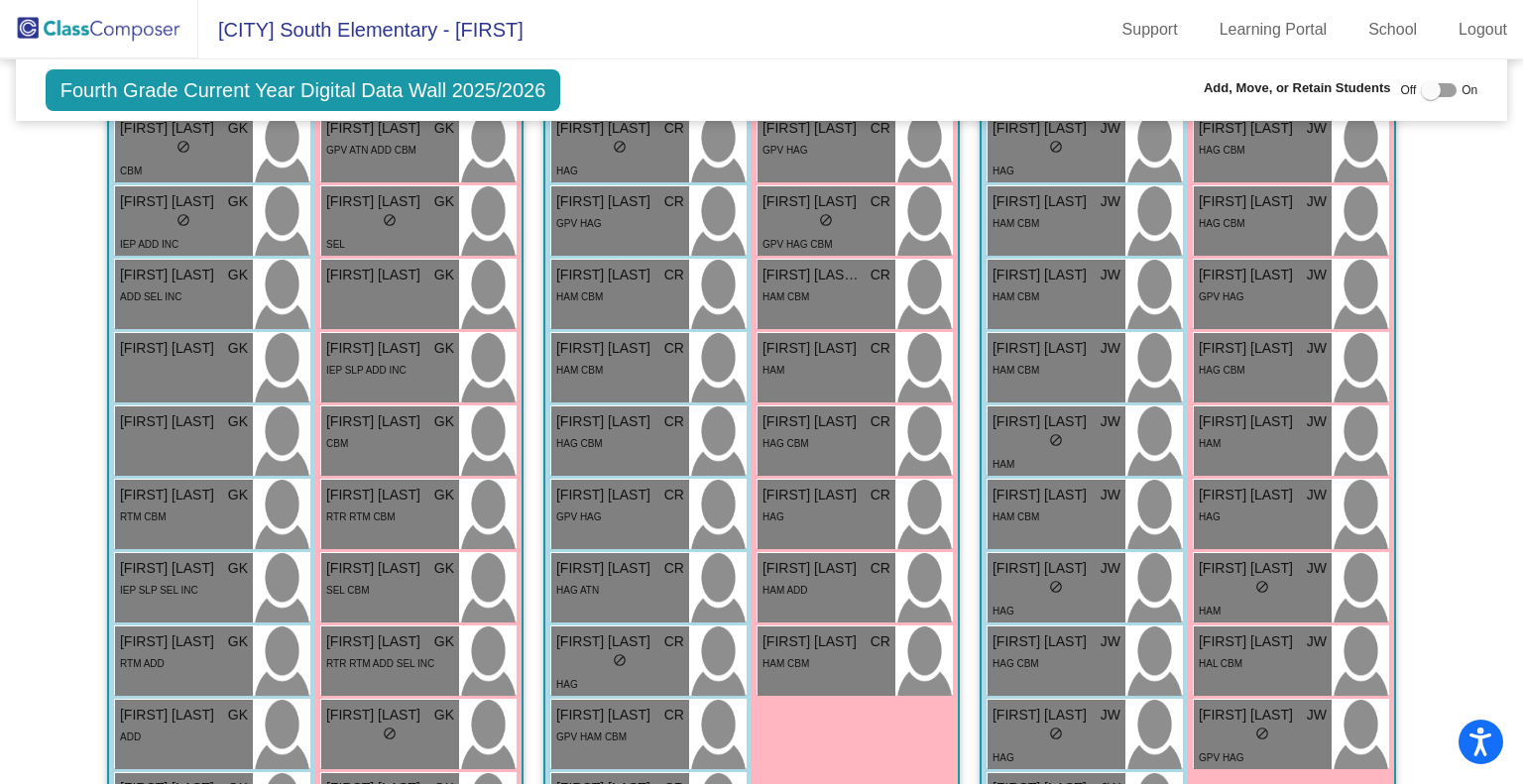 scroll, scrollTop: 1057, scrollLeft: 0, axis: vertical 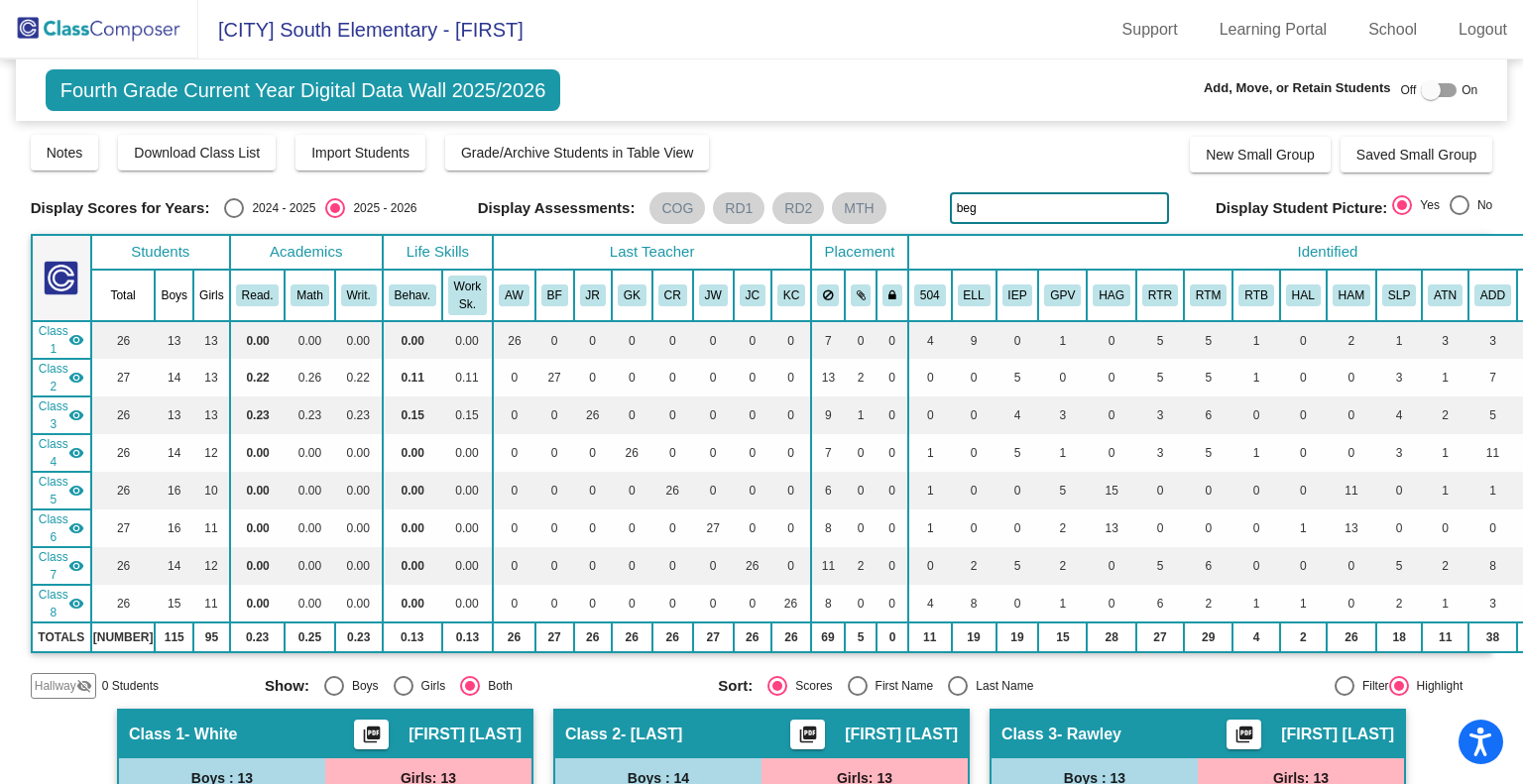 drag, startPoint x: 1004, startPoint y: 209, endPoint x: 695, endPoint y: 223, distance: 309.31699 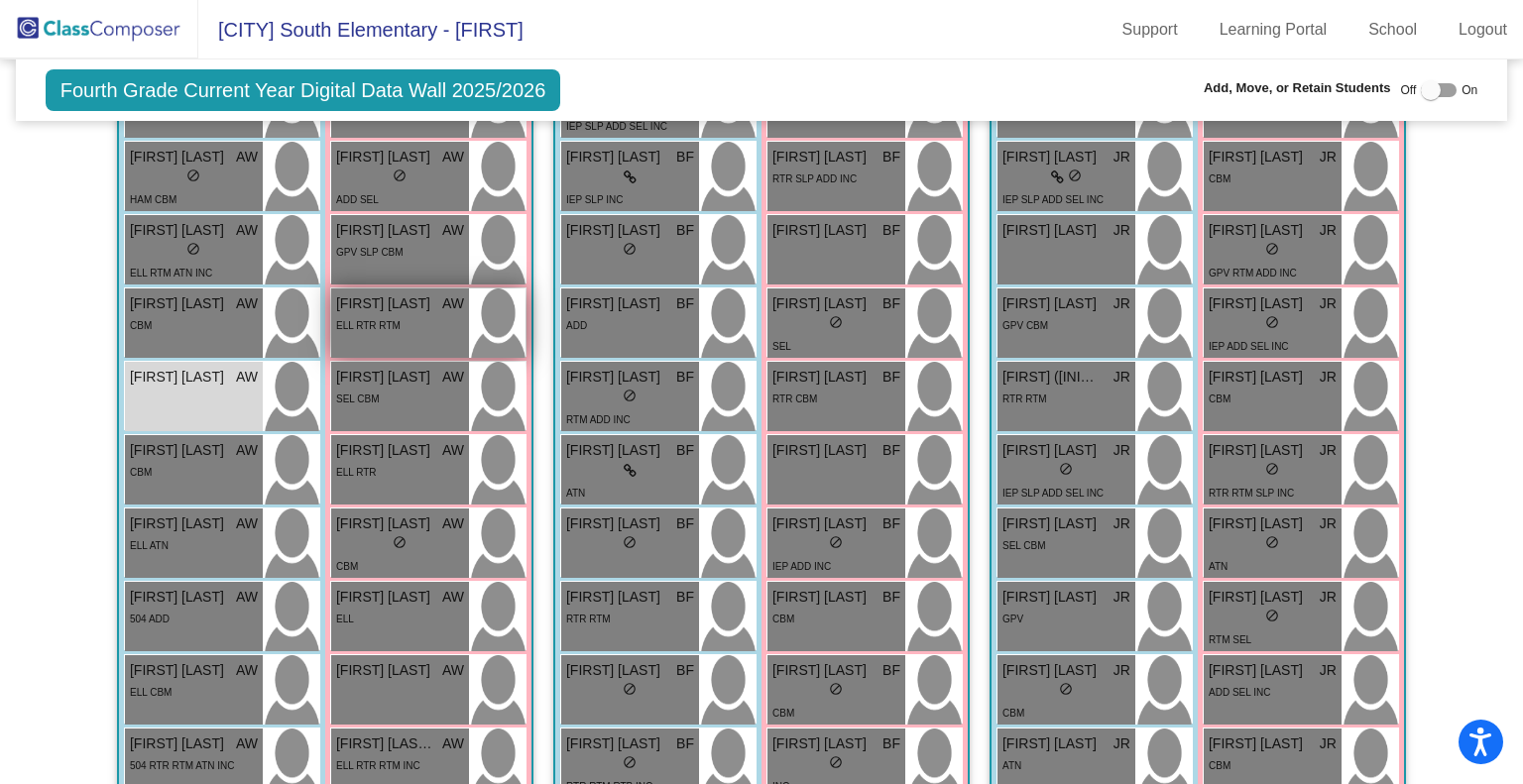 scroll, scrollTop: 0, scrollLeft: 0, axis: both 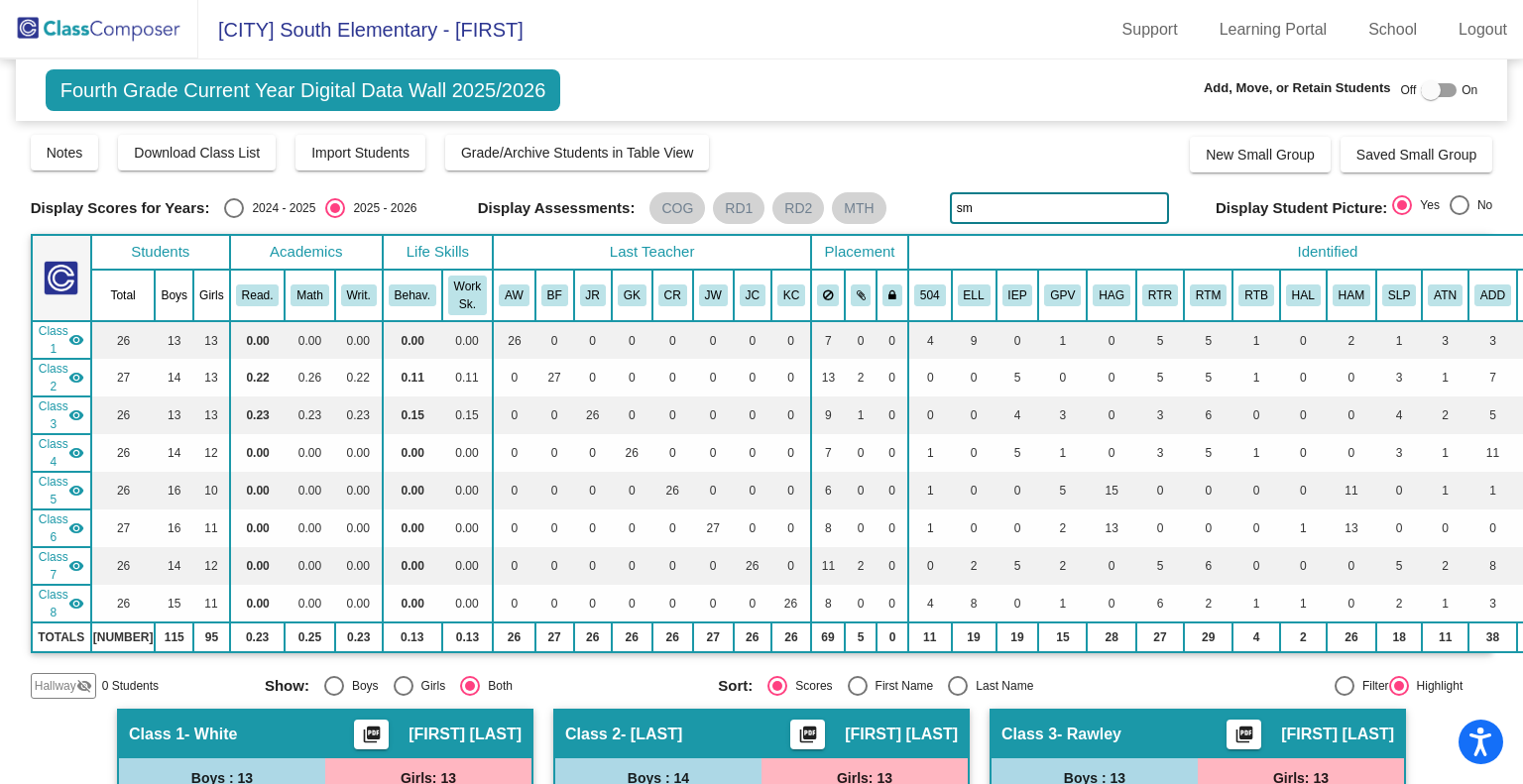type on "s" 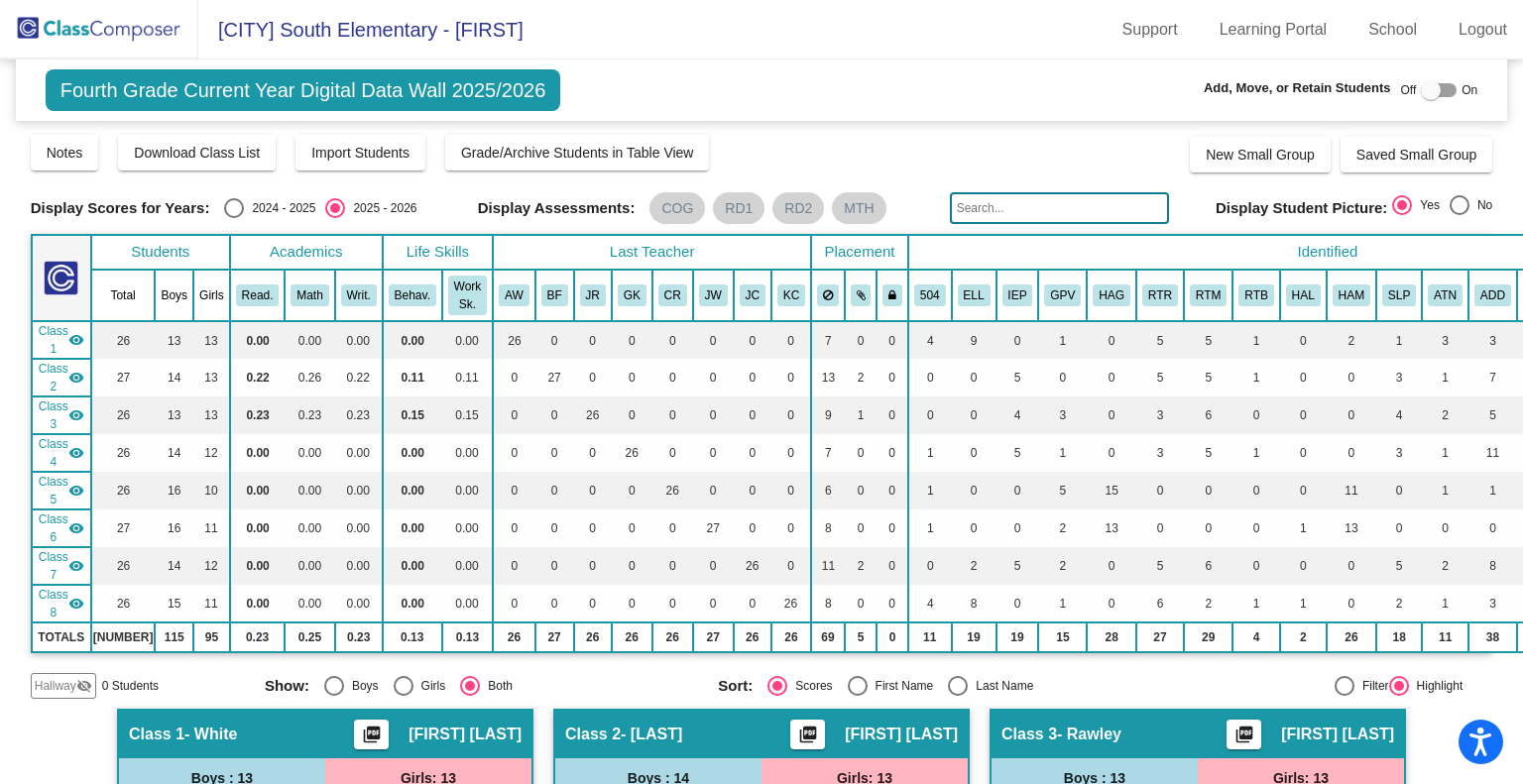 type 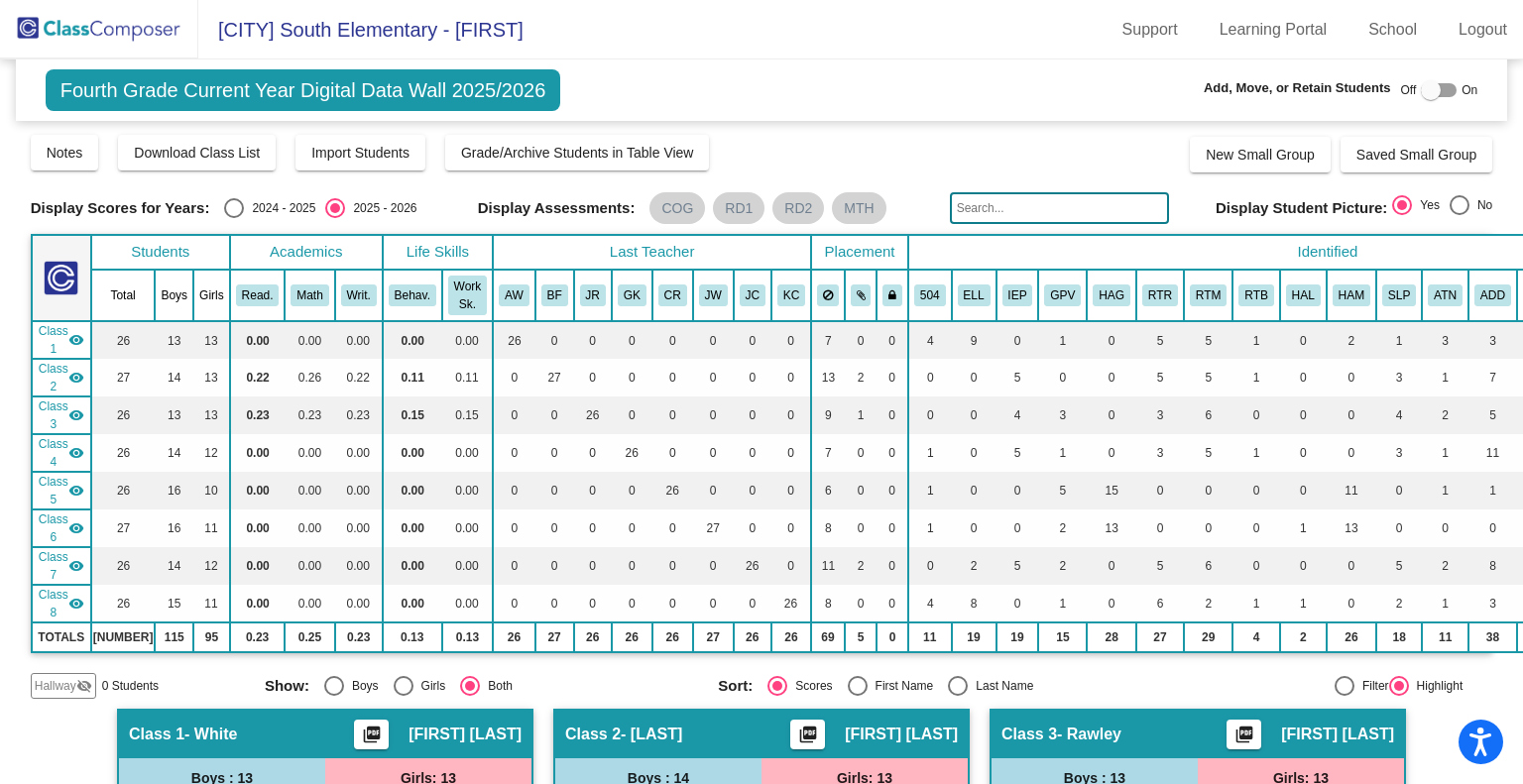 click 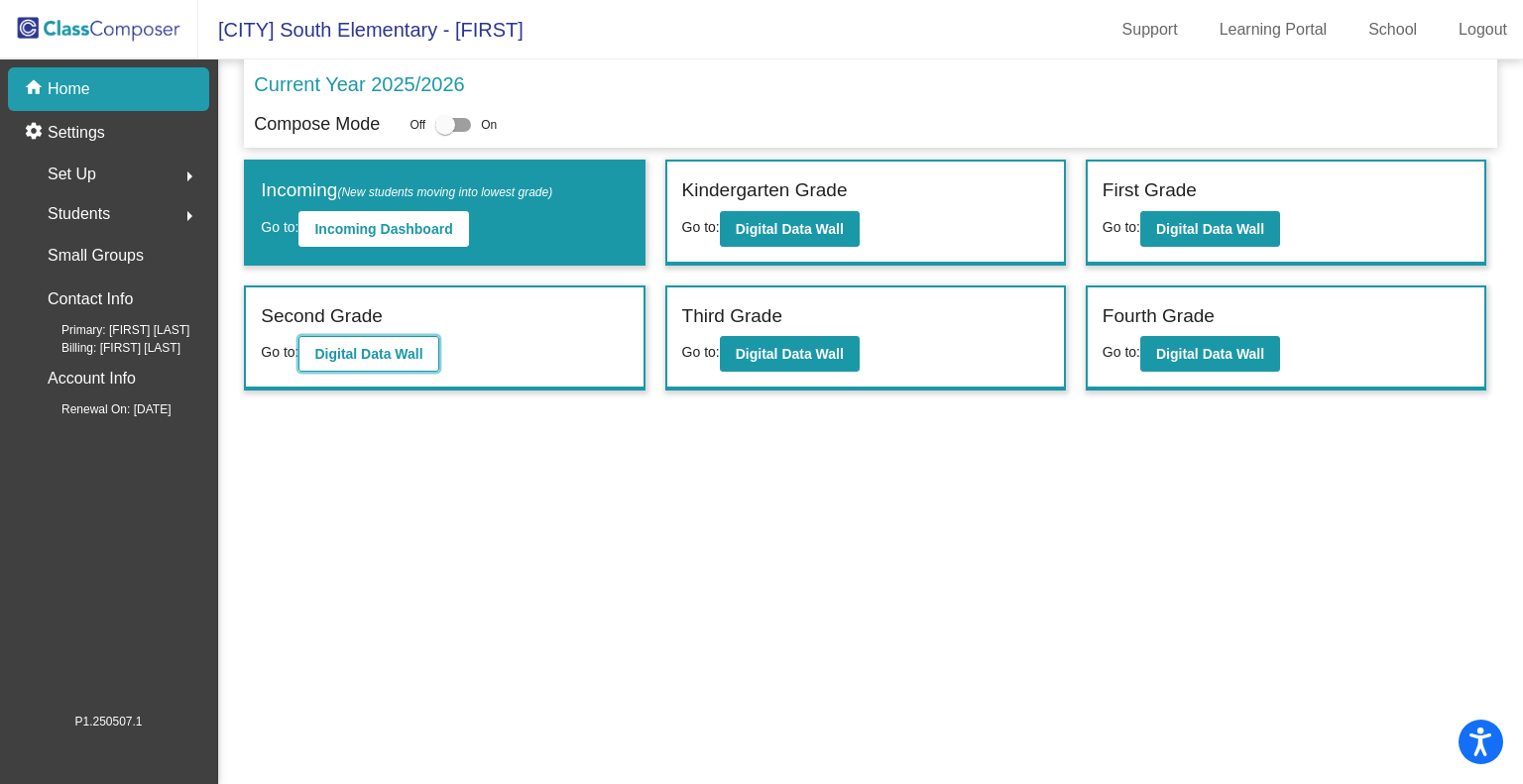 click on "Digital Data Wall" 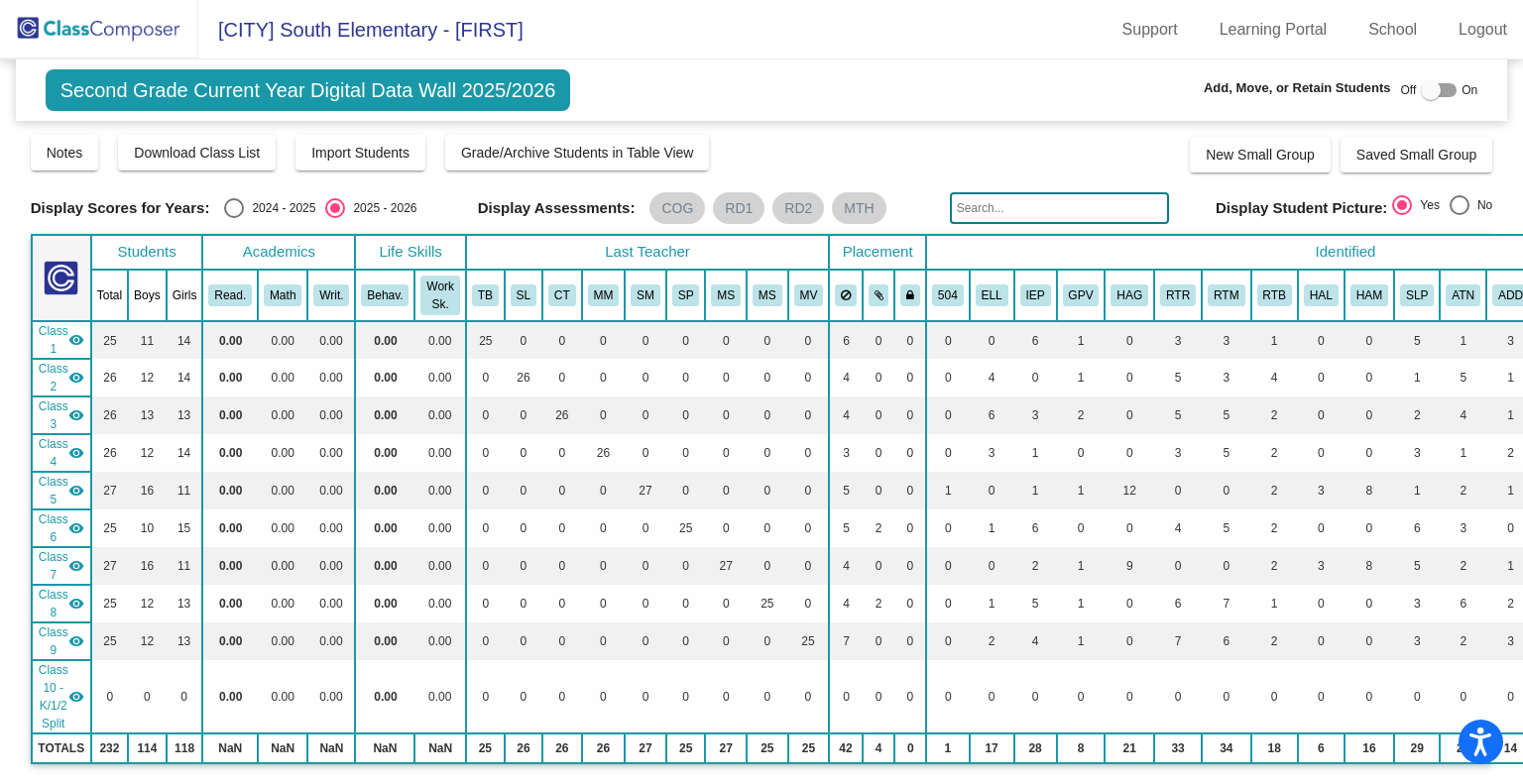click 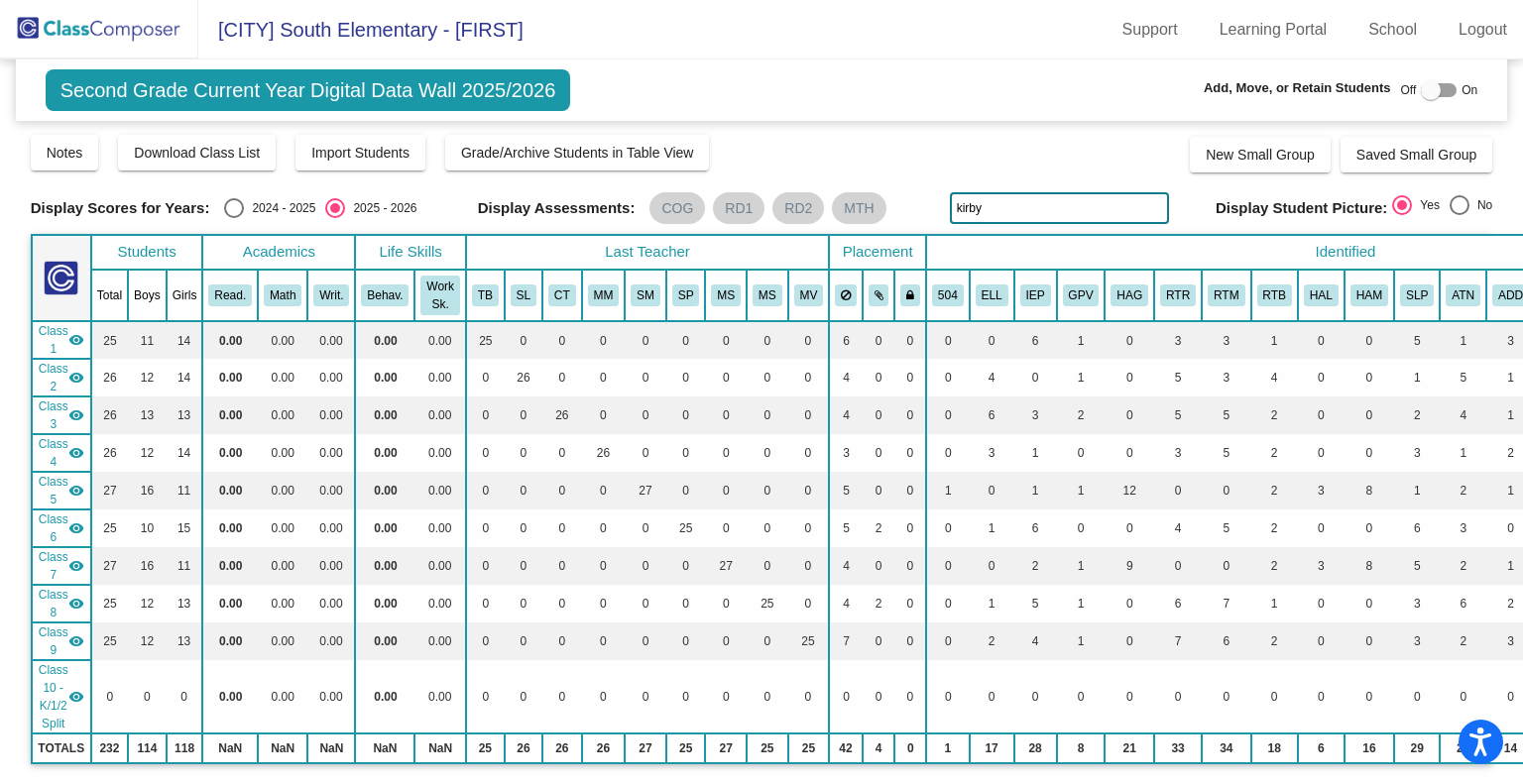 type on "kirby" 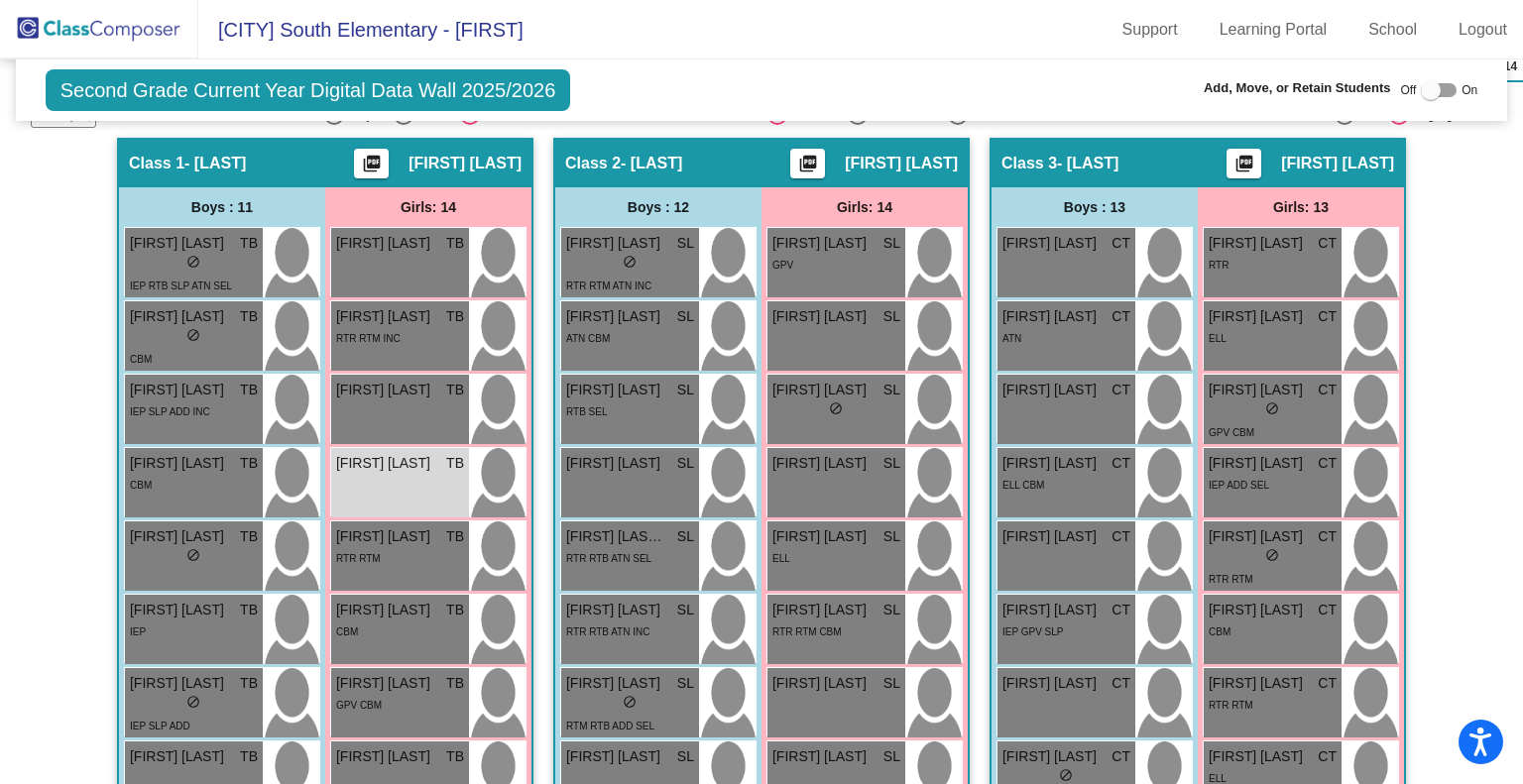 scroll, scrollTop: 684, scrollLeft: 0, axis: vertical 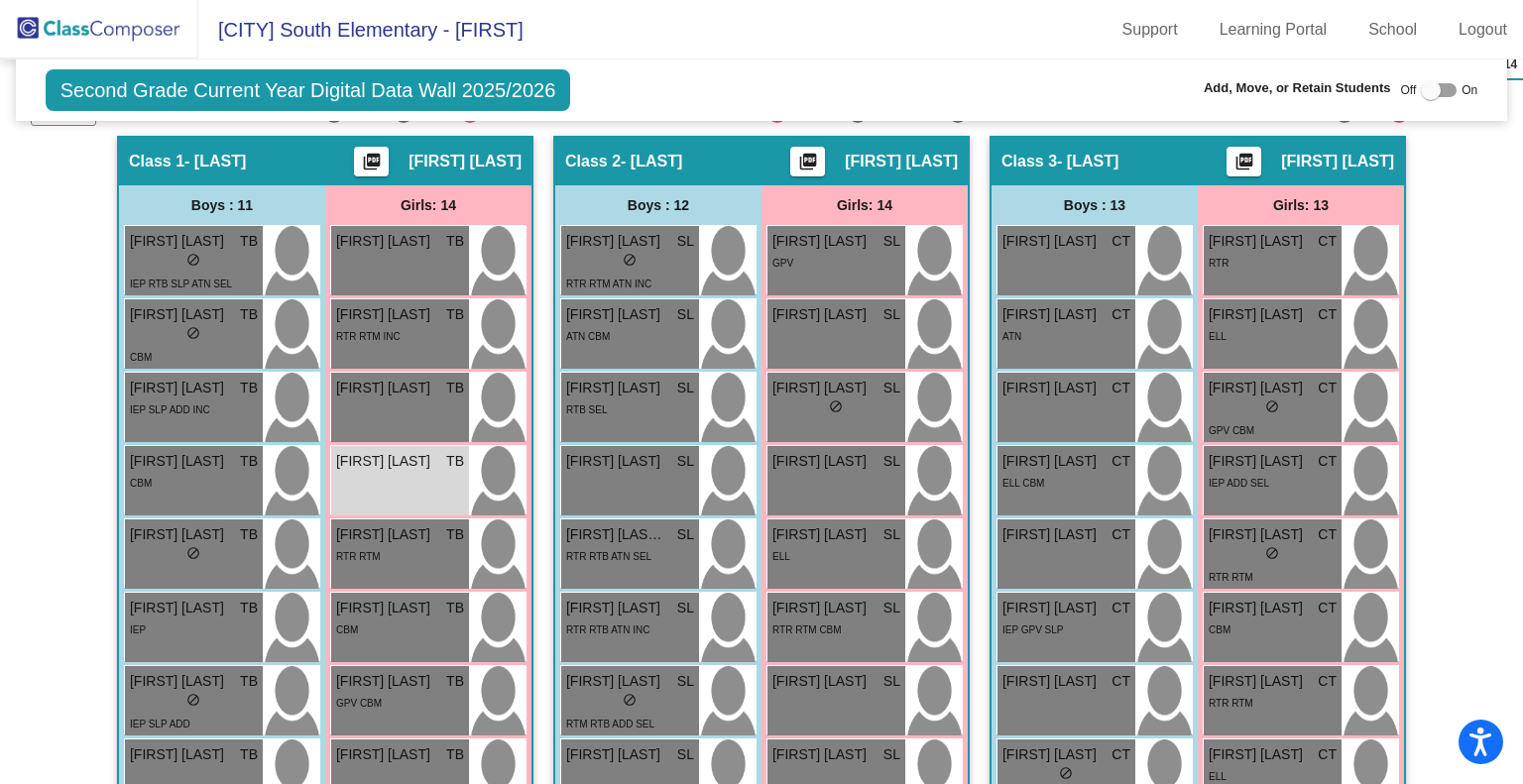click 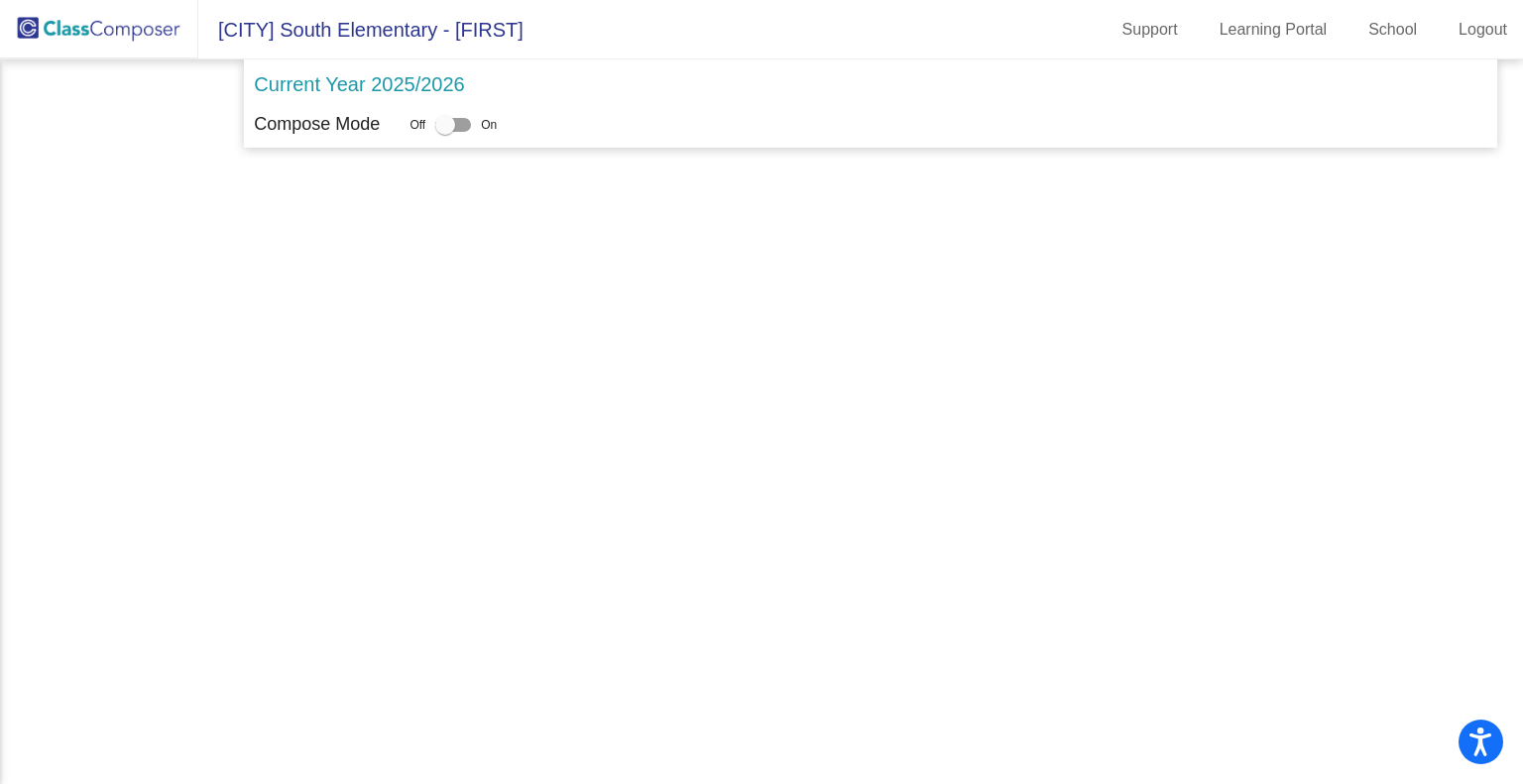 scroll, scrollTop: 0, scrollLeft: 0, axis: both 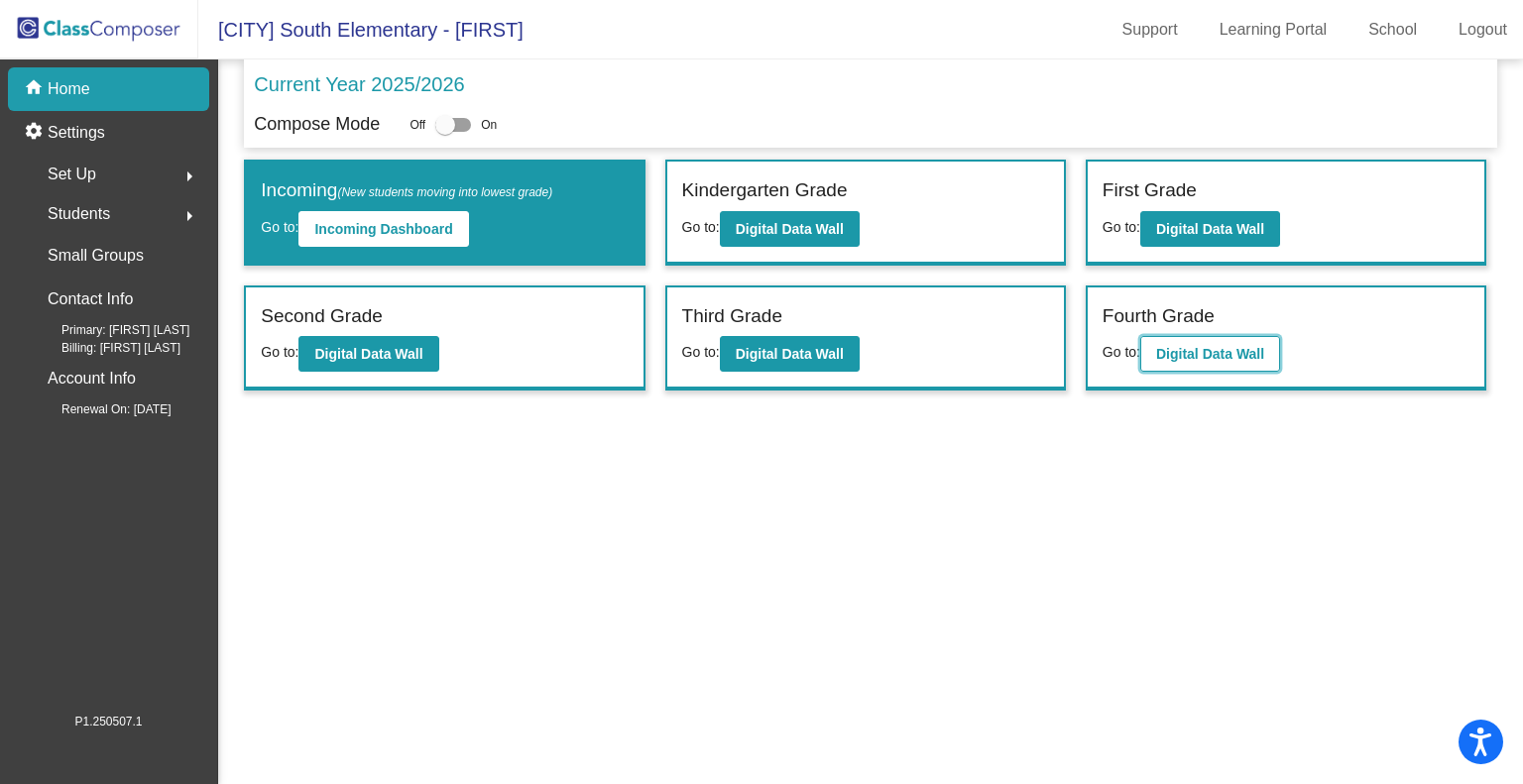 click on "Digital Data Wall" 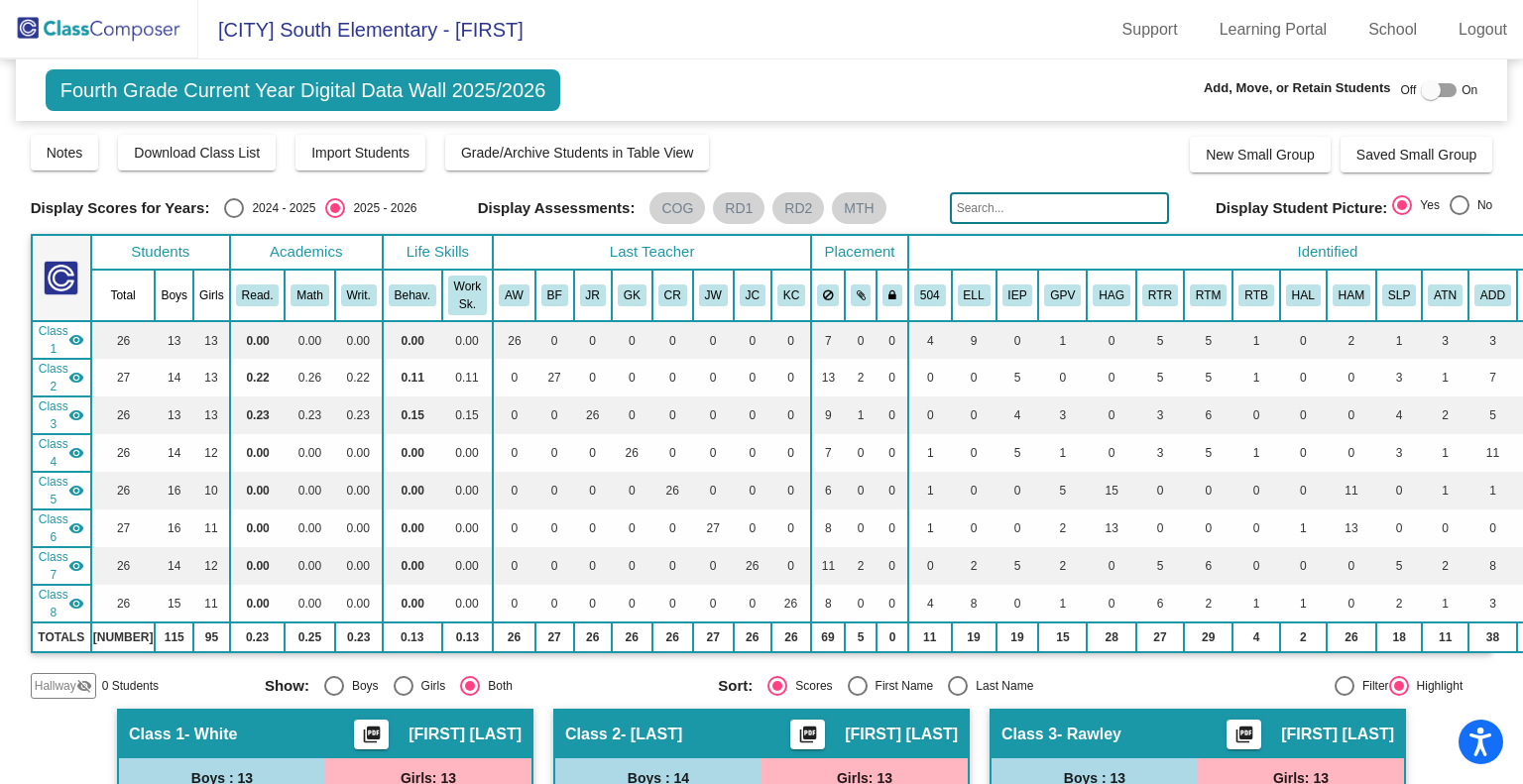 click 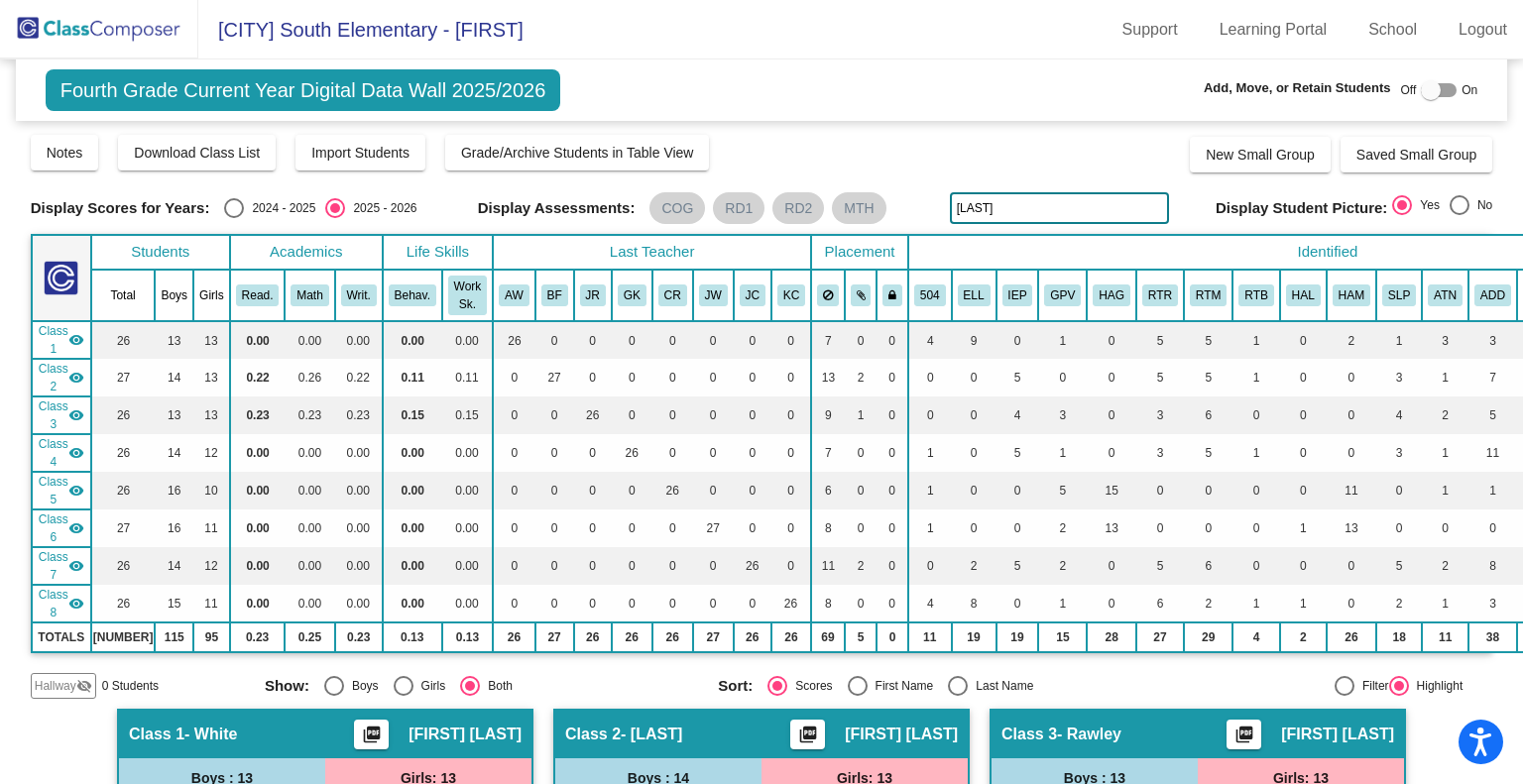 type on "fola" 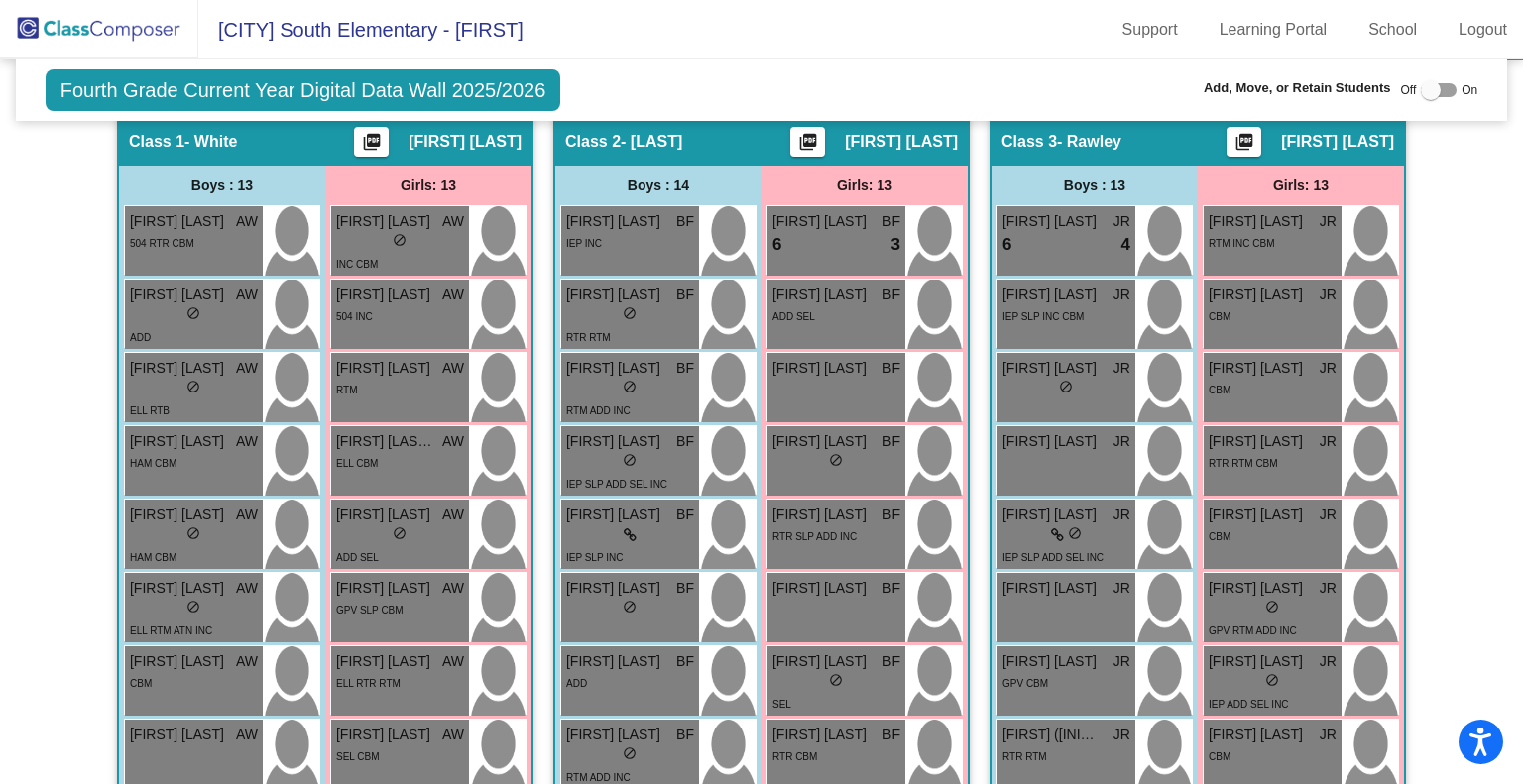 scroll, scrollTop: 0, scrollLeft: 0, axis: both 